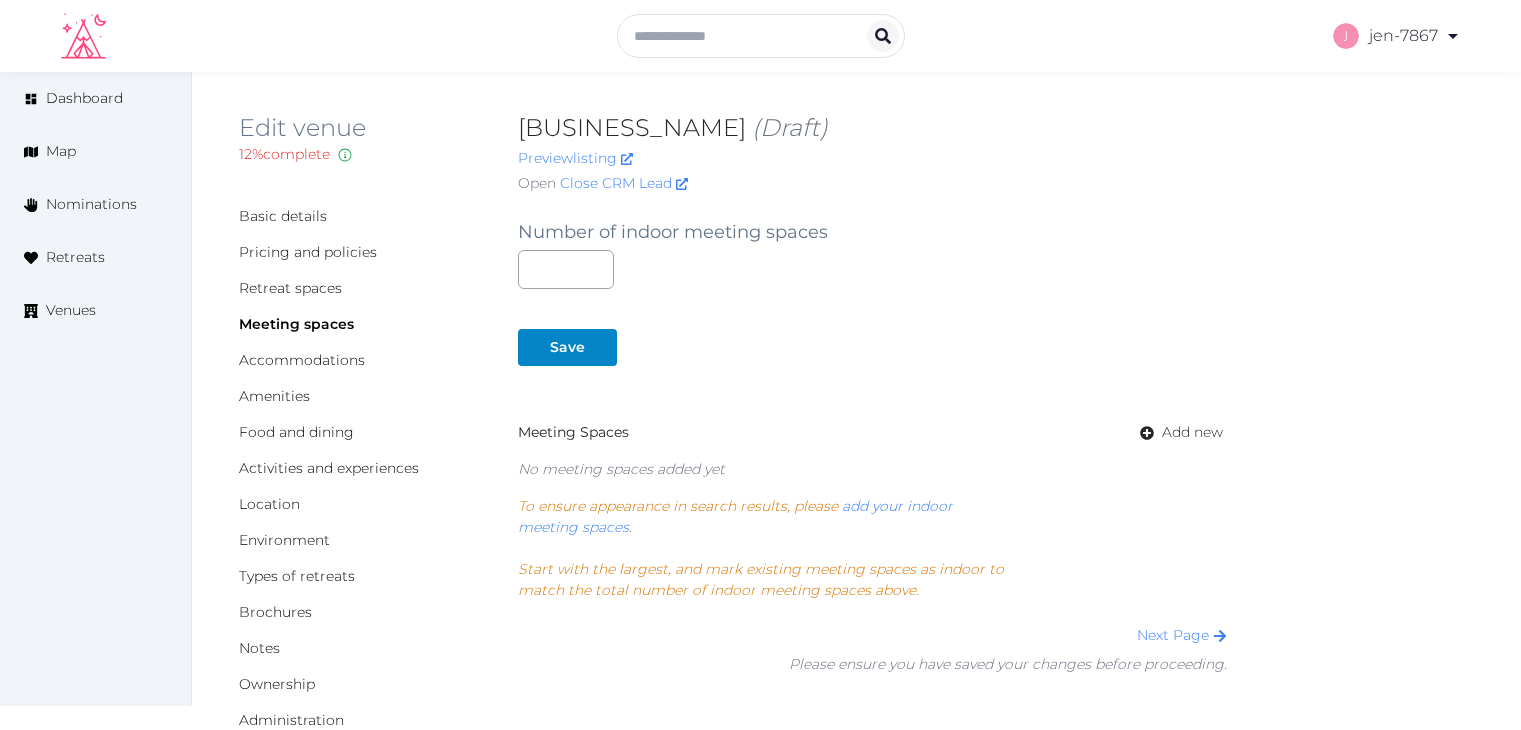scroll, scrollTop: 0, scrollLeft: 0, axis: both 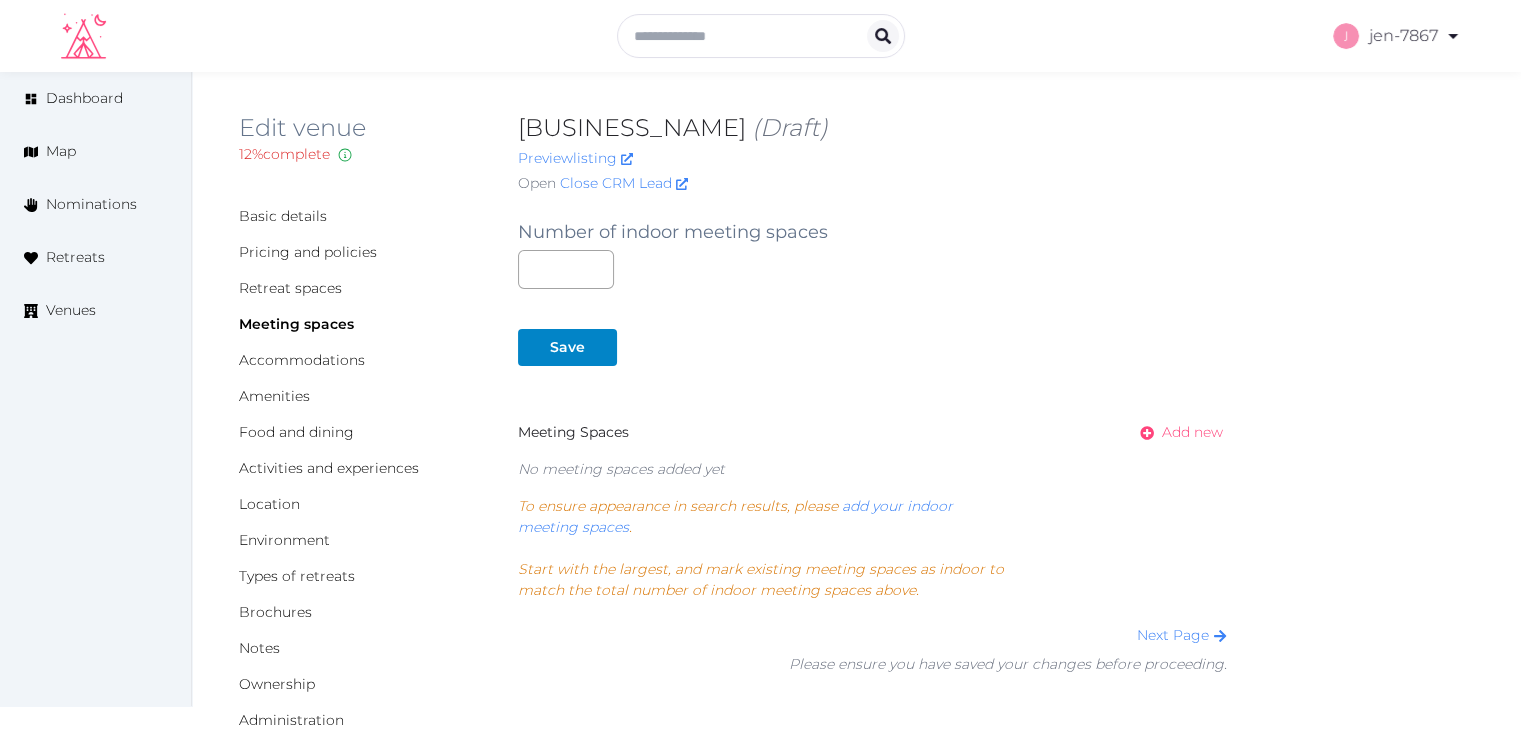 click on "Add new" at bounding box center [1192, 432] 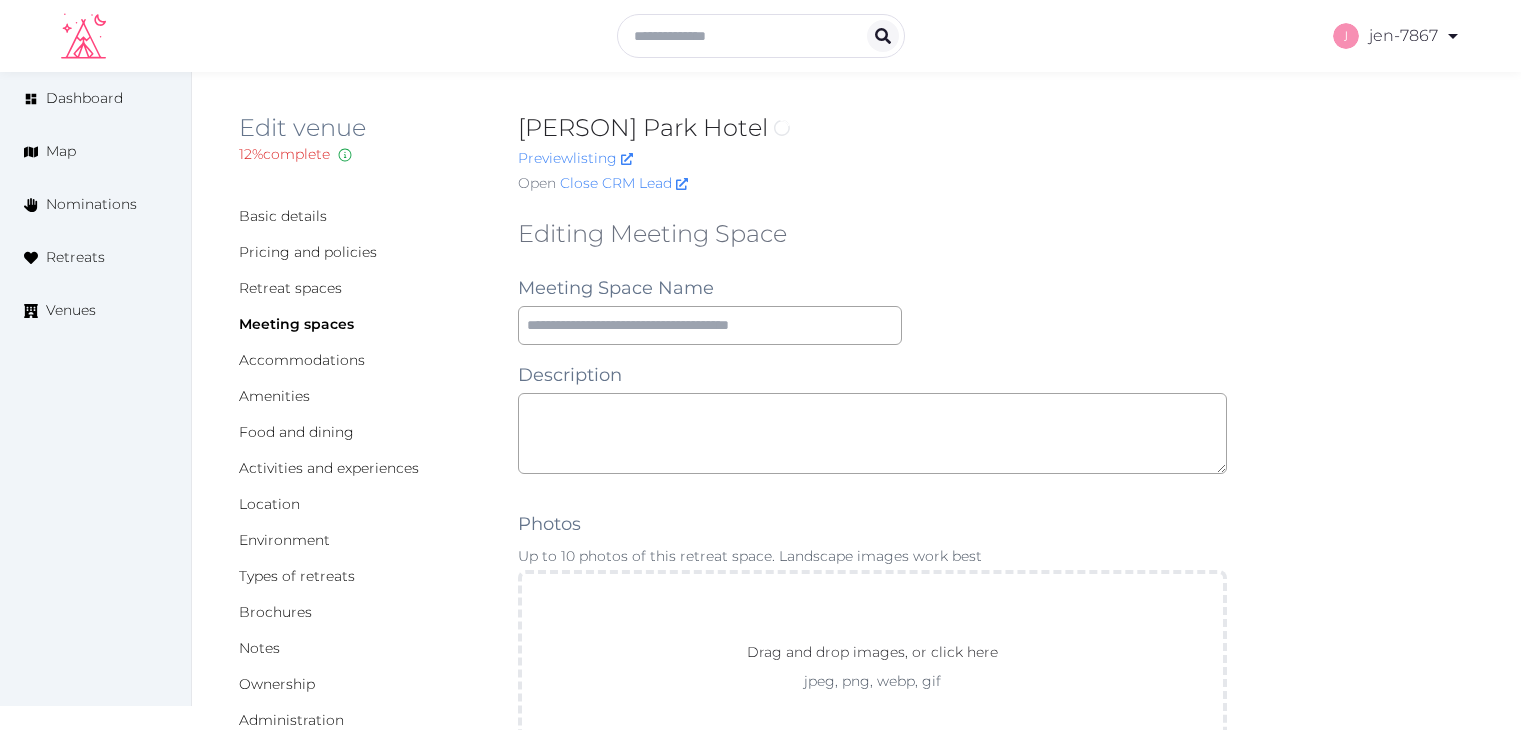 scroll, scrollTop: 0, scrollLeft: 0, axis: both 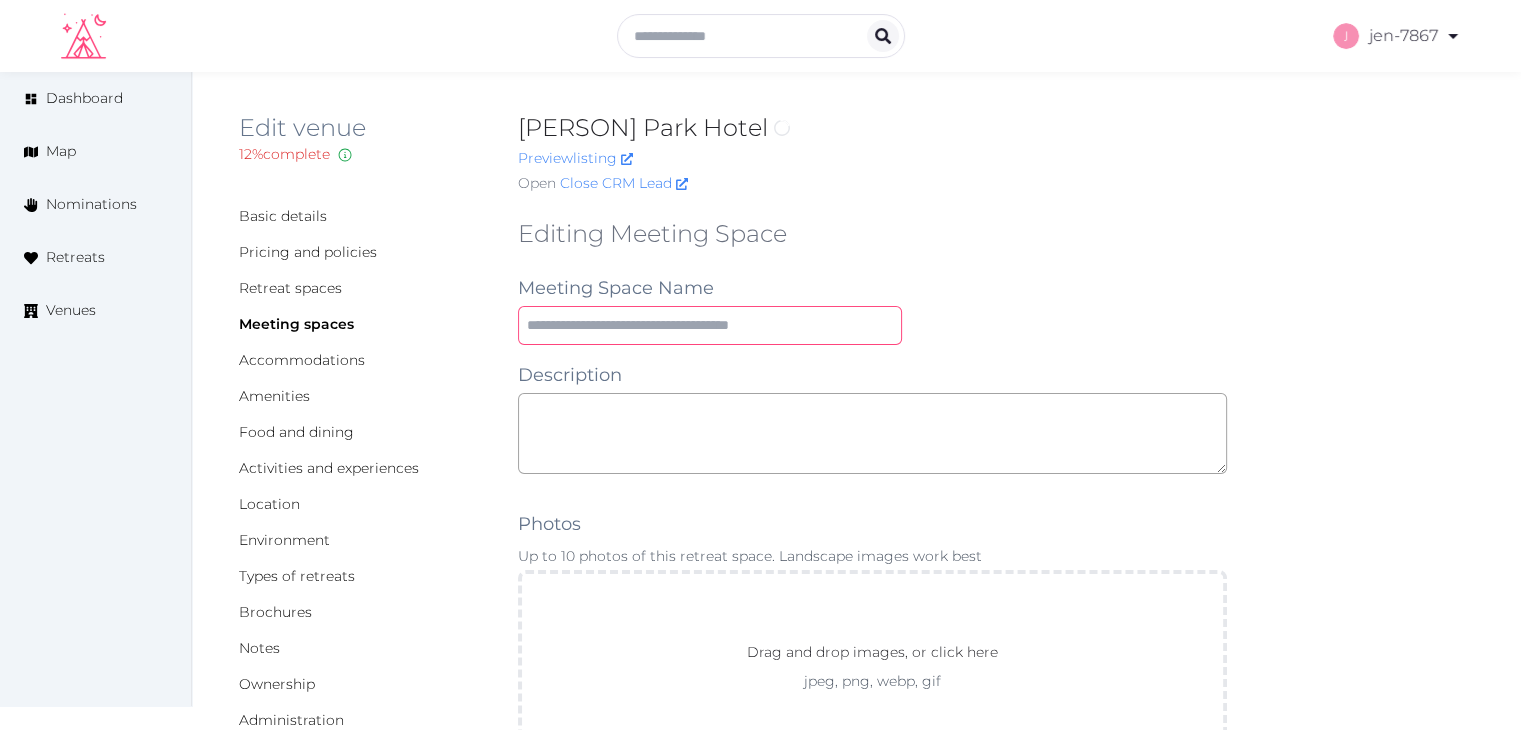 click at bounding box center (710, 325) 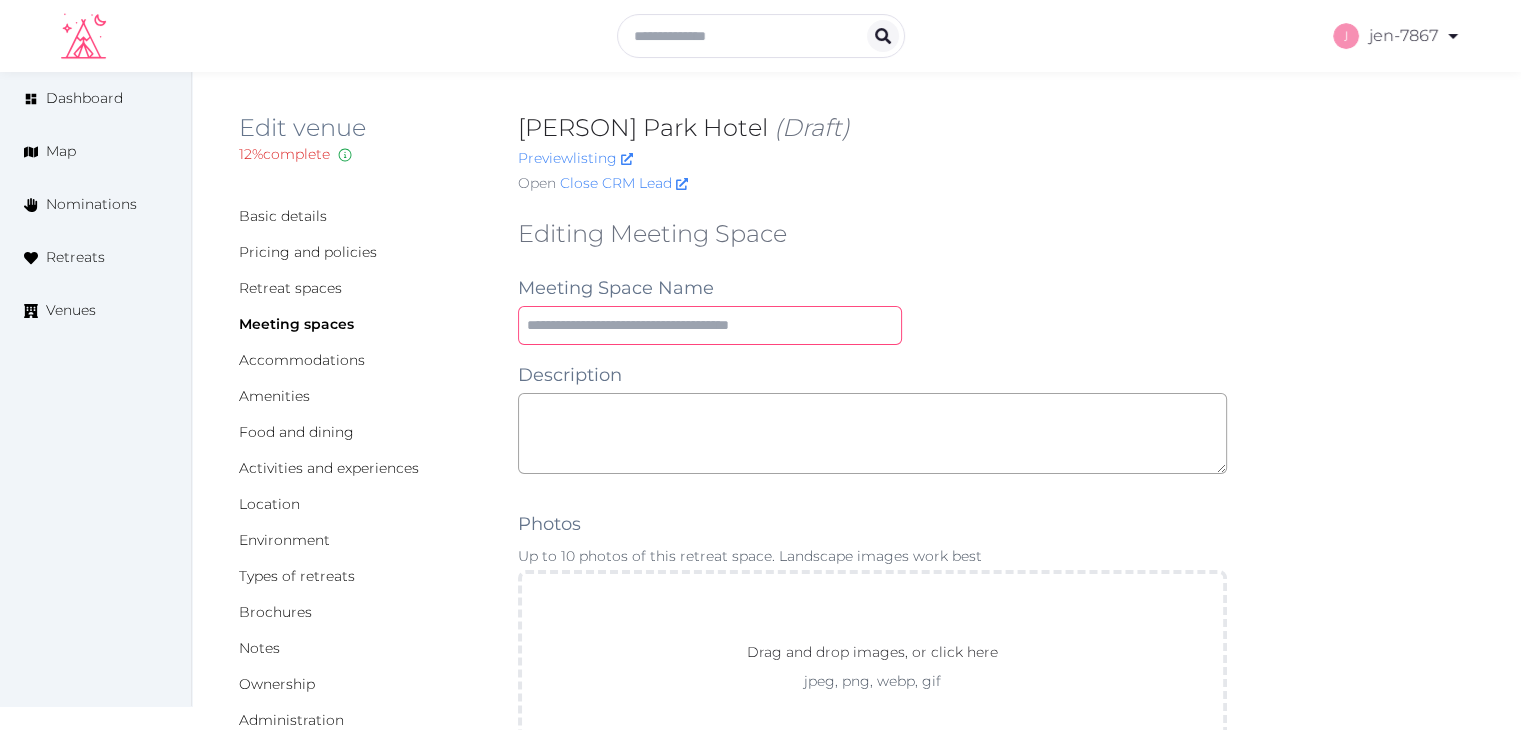 paste on "***" 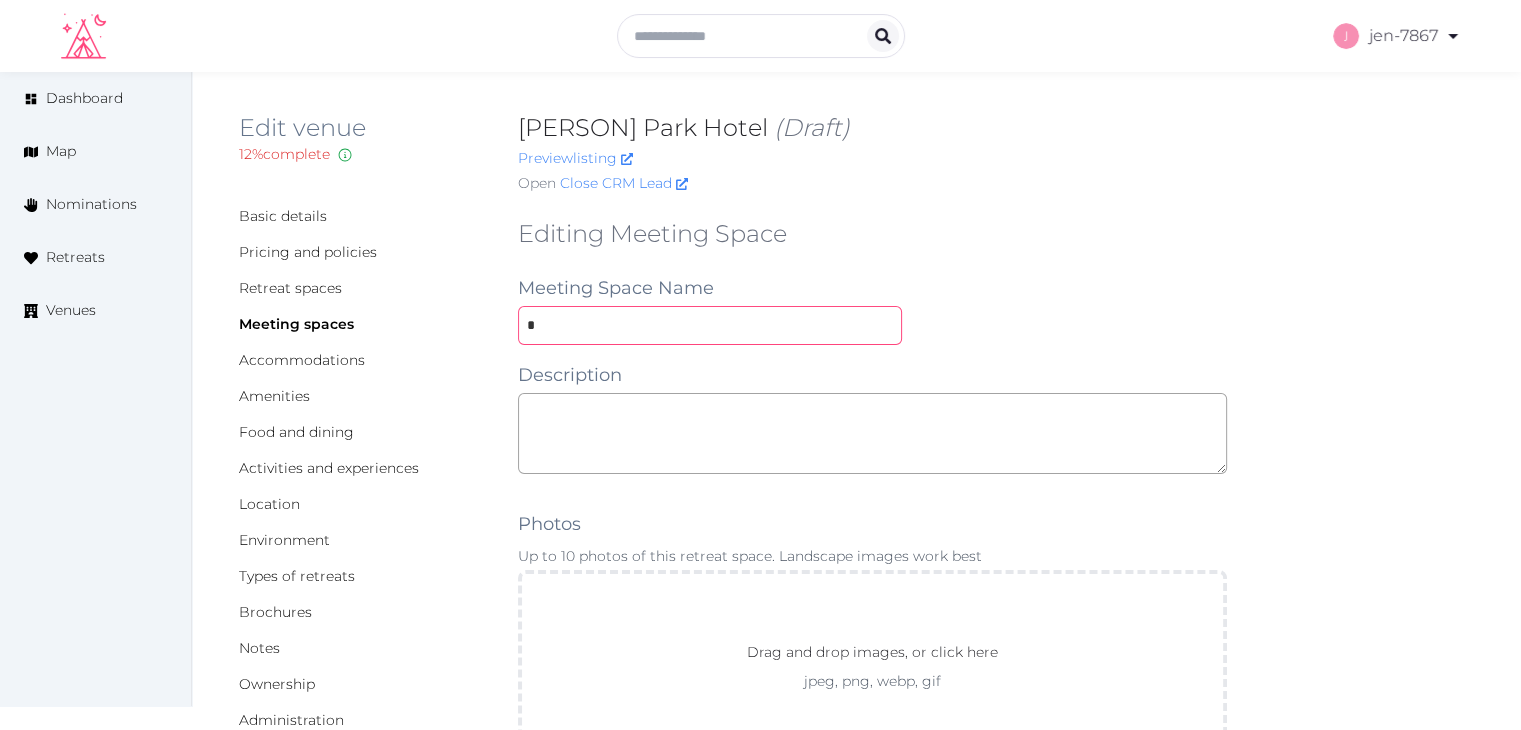 paste on "***" 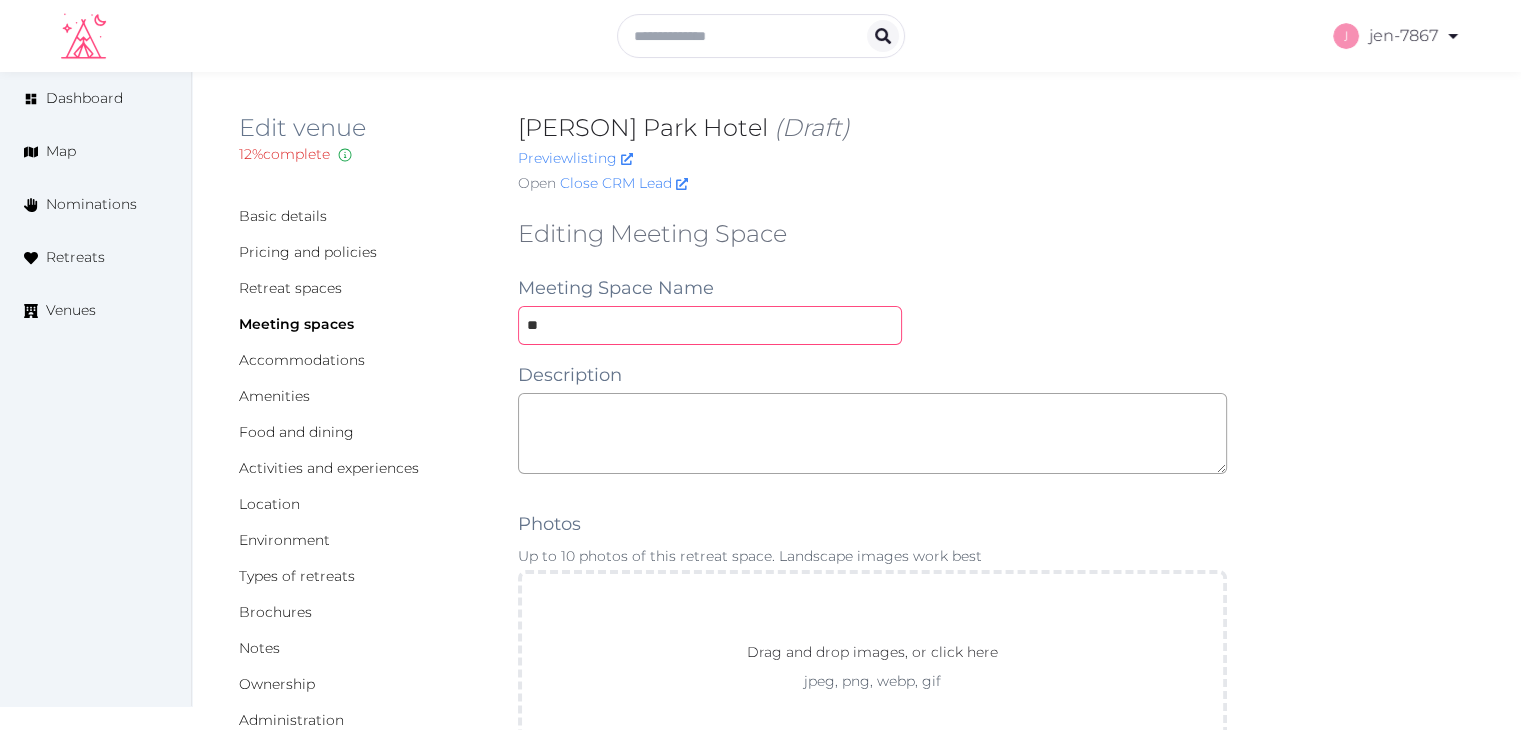 paste on "***" 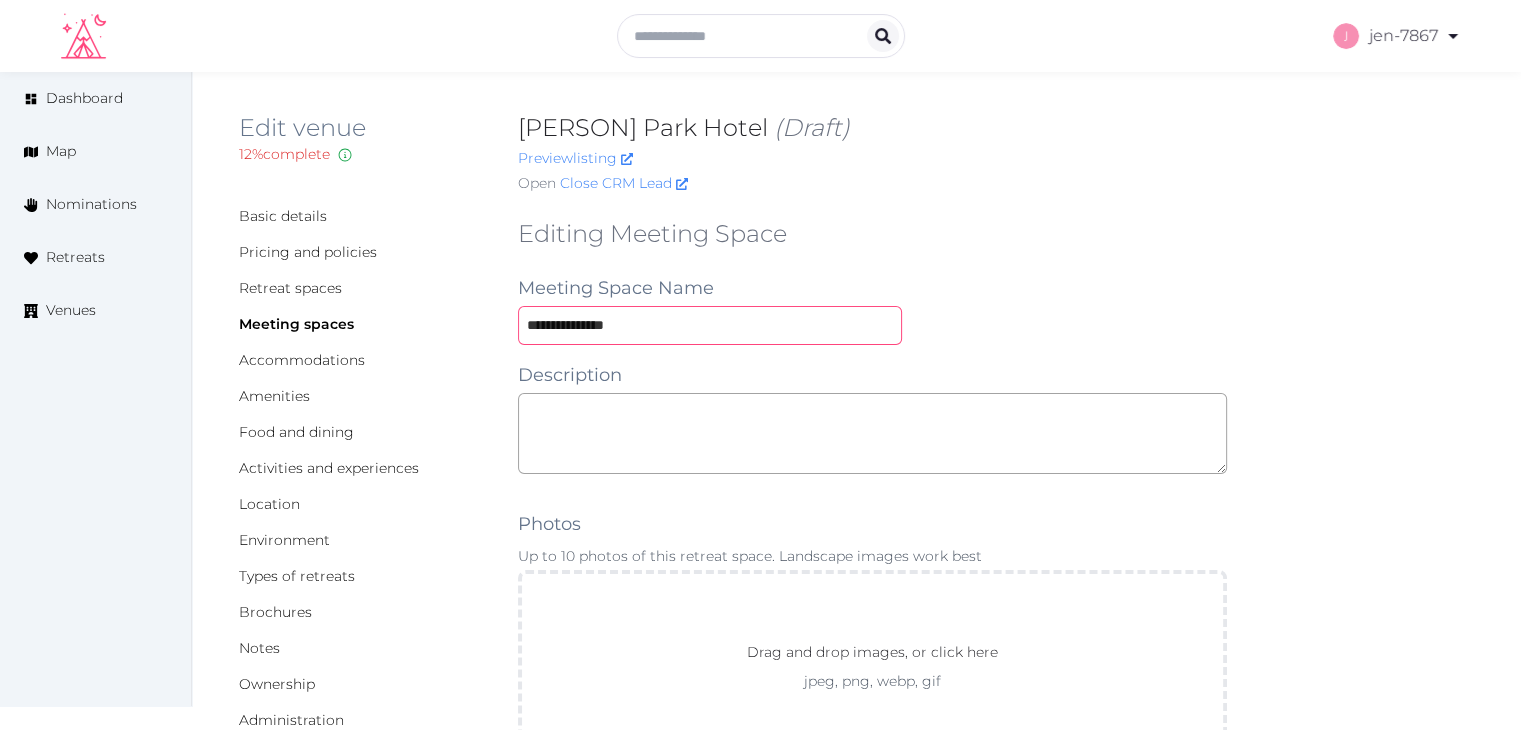 click on "**********" at bounding box center (710, 325) 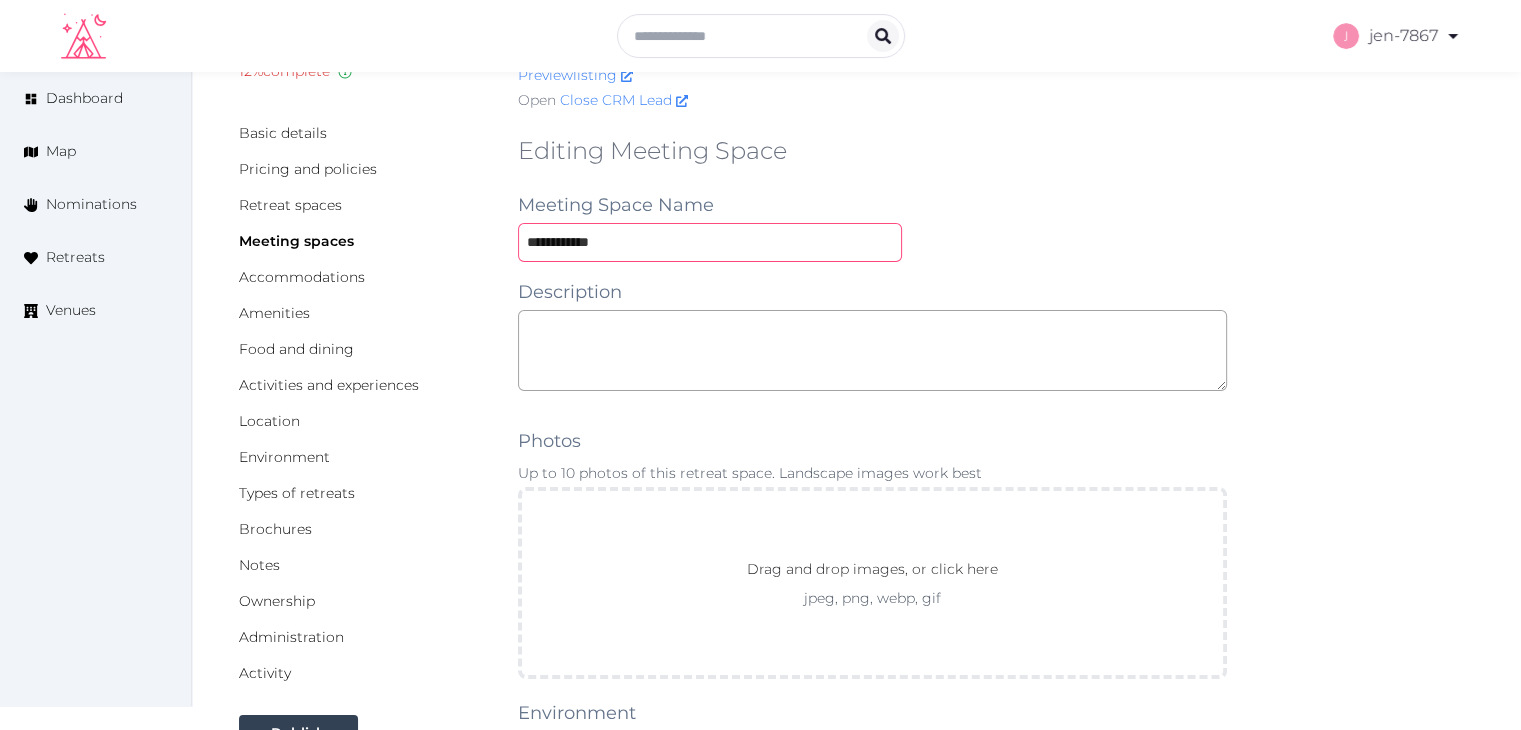 scroll, scrollTop: 200, scrollLeft: 0, axis: vertical 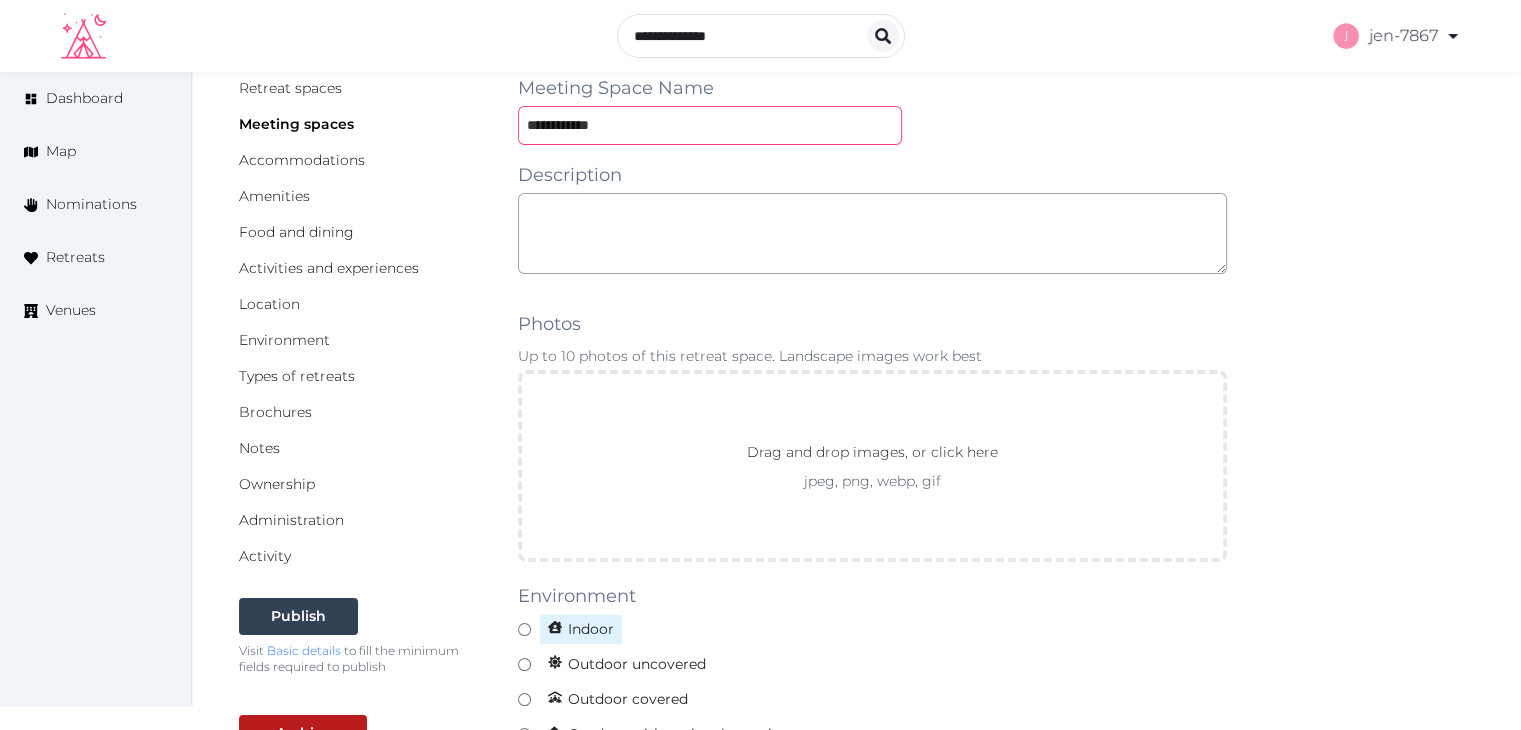 type on "**********" 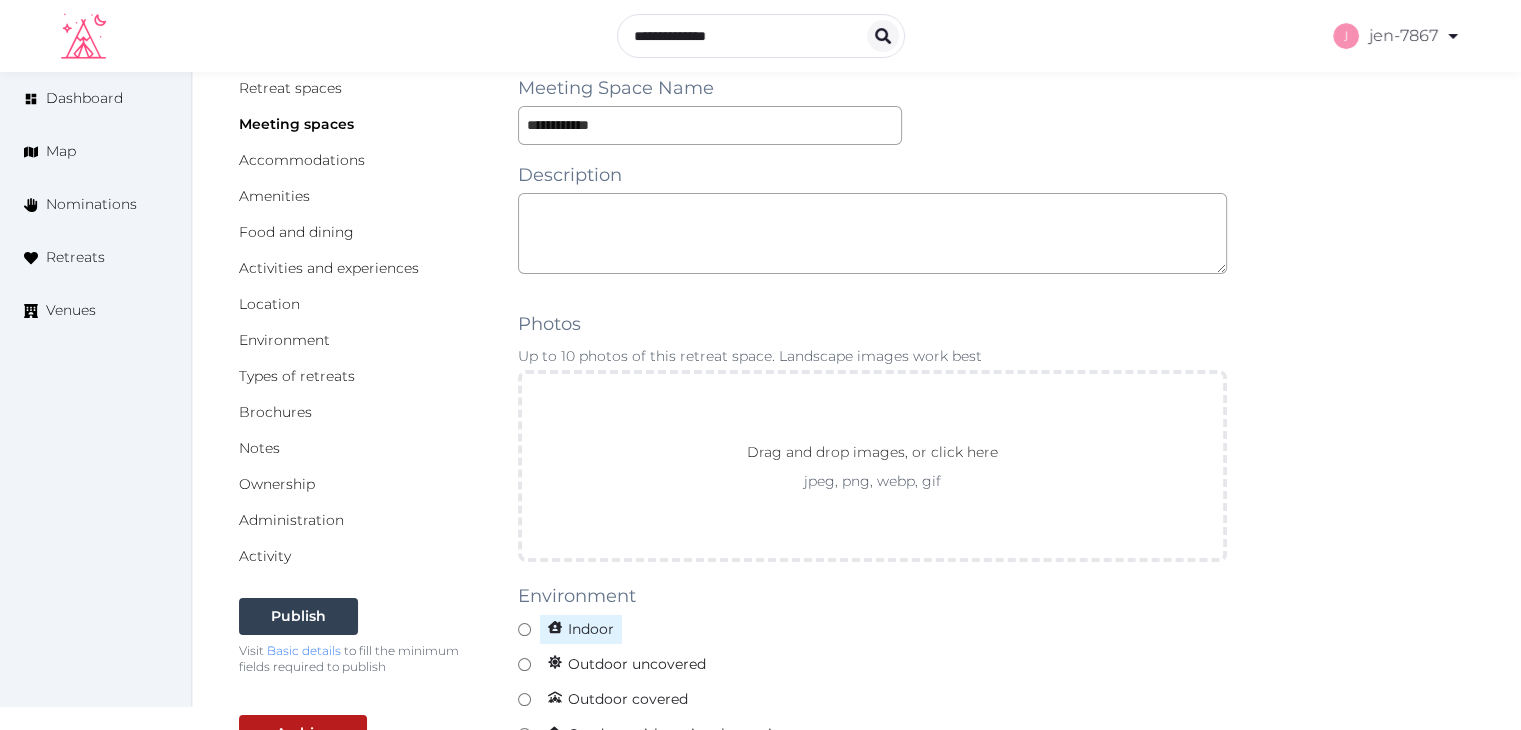 click at bounding box center [555, 627] 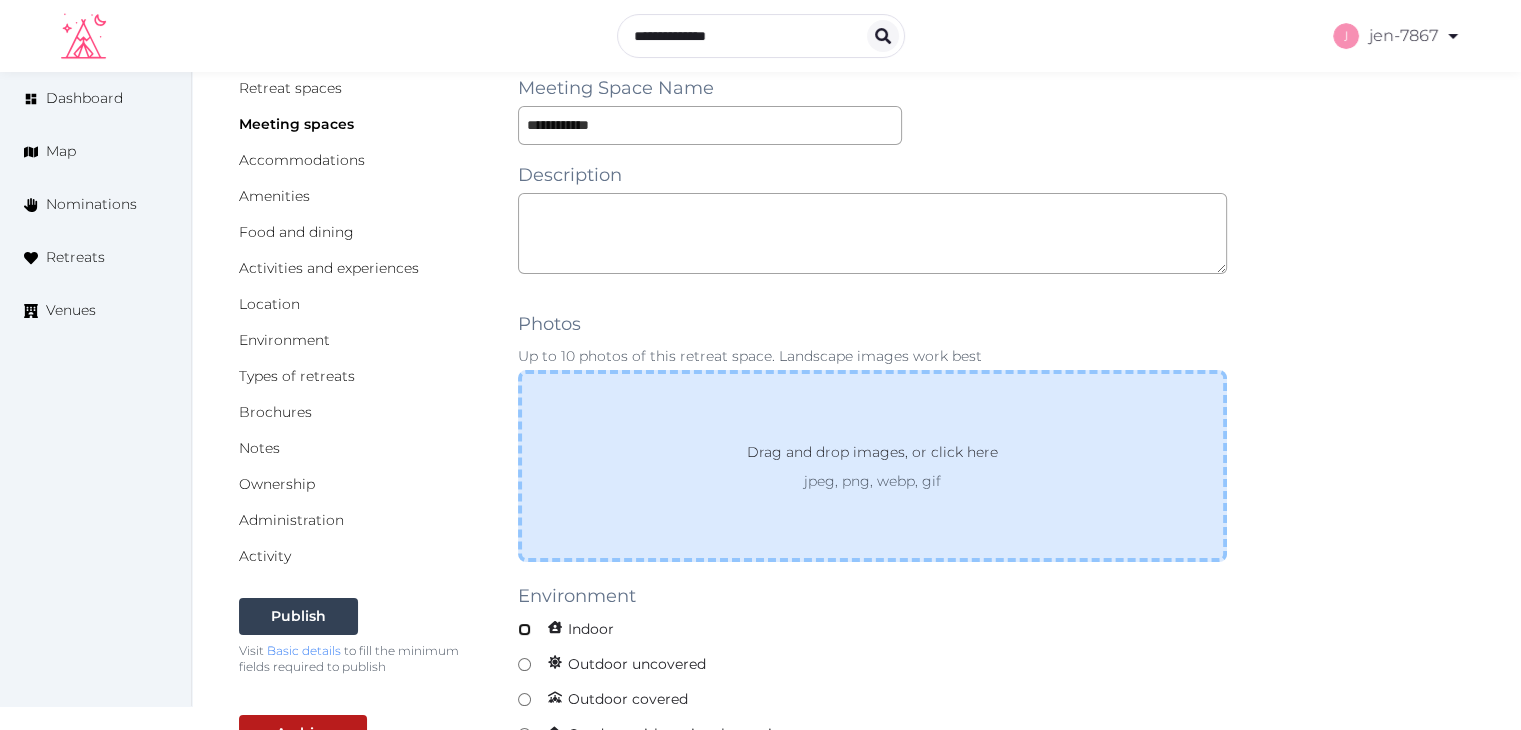 scroll, scrollTop: 500, scrollLeft: 0, axis: vertical 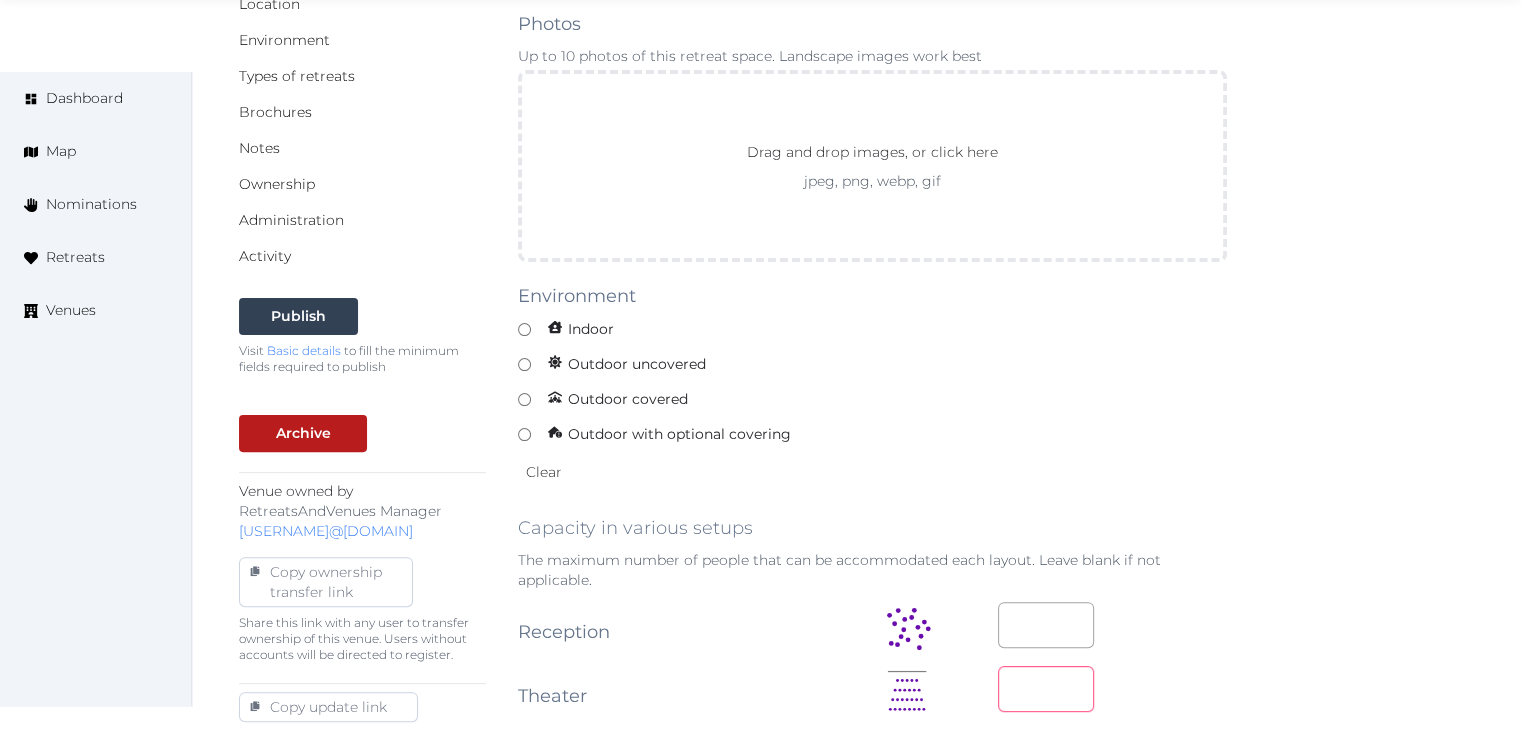 click at bounding box center [1046, 689] 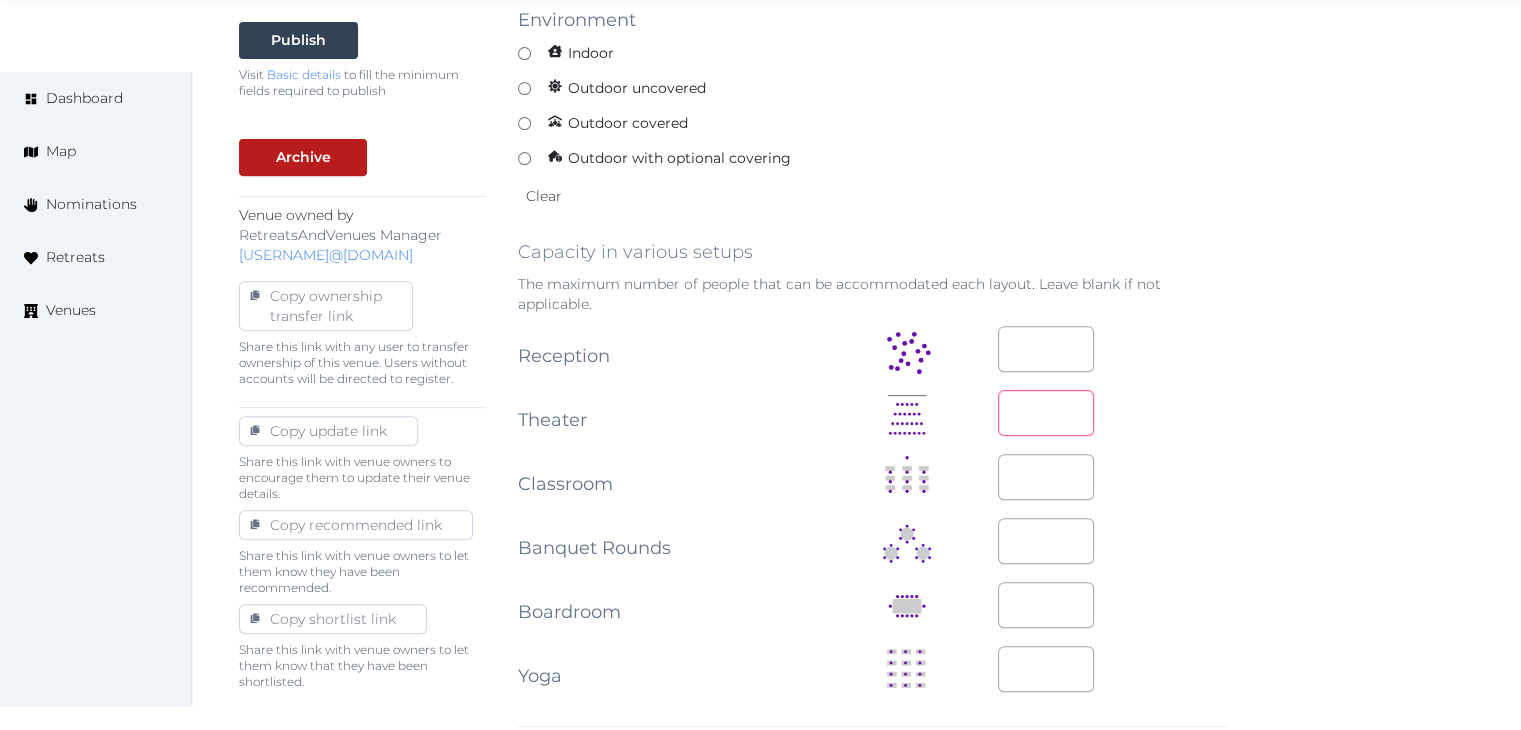 scroll, scrollTop: 1000, scrollLeft: 0, axis: vertical 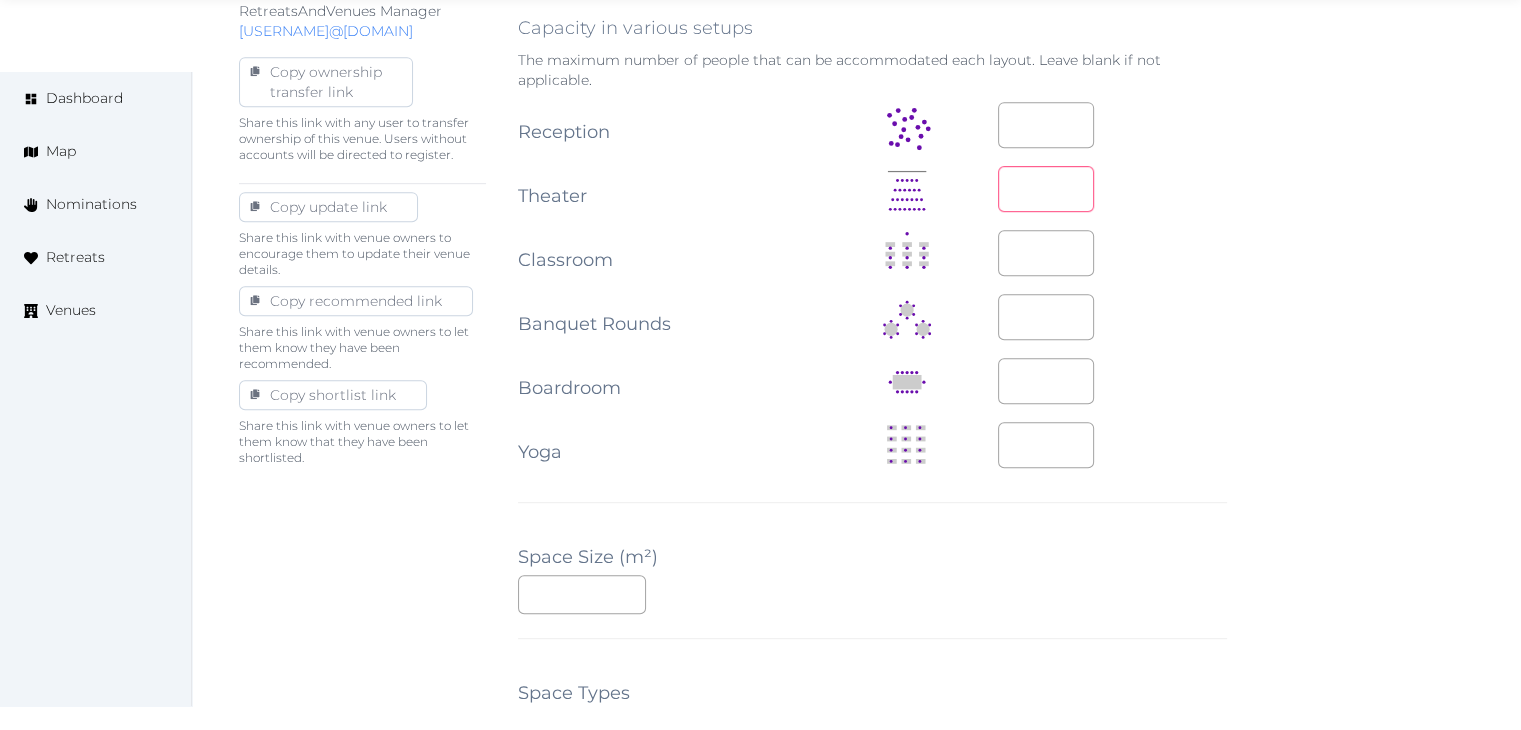 type on "***" 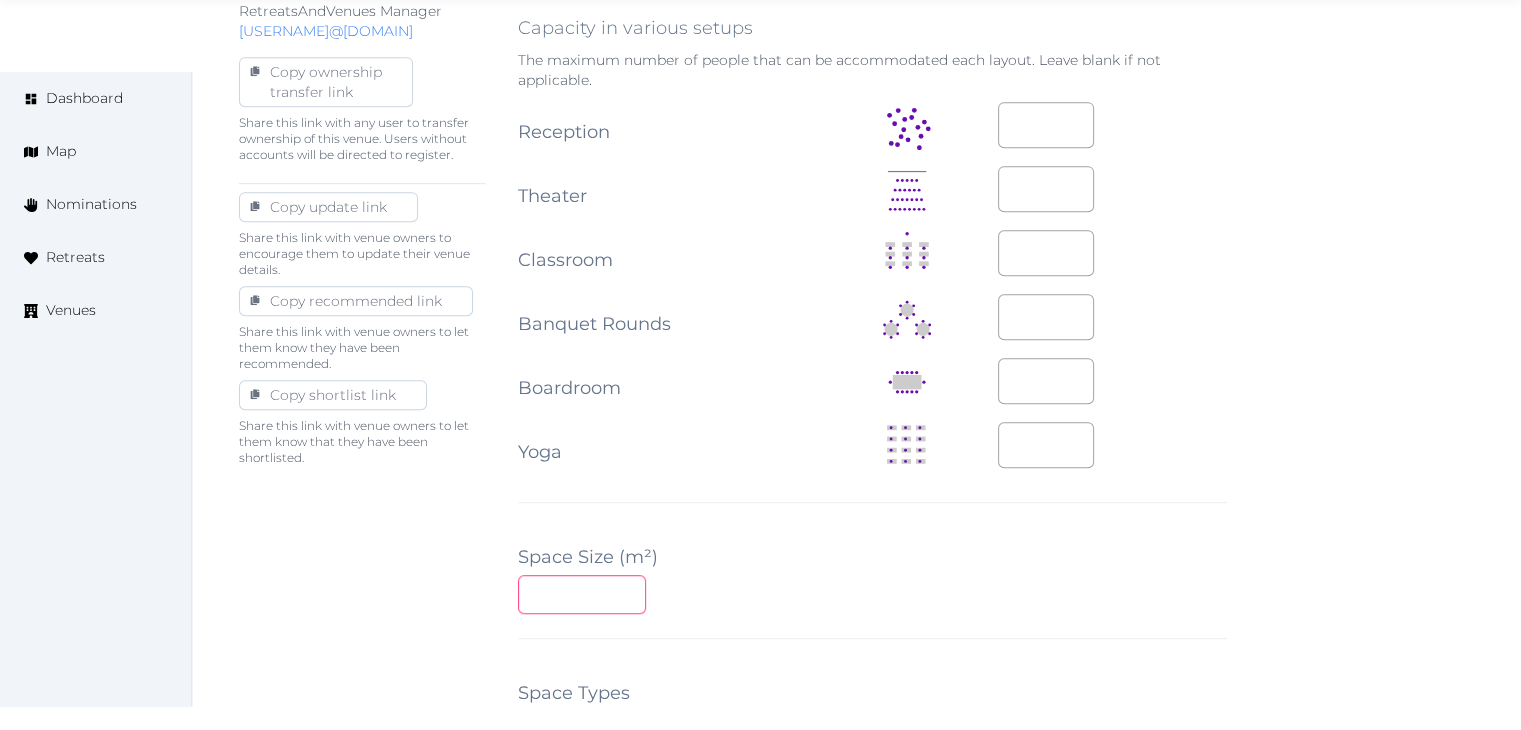 click at bounding box center (582, 594) 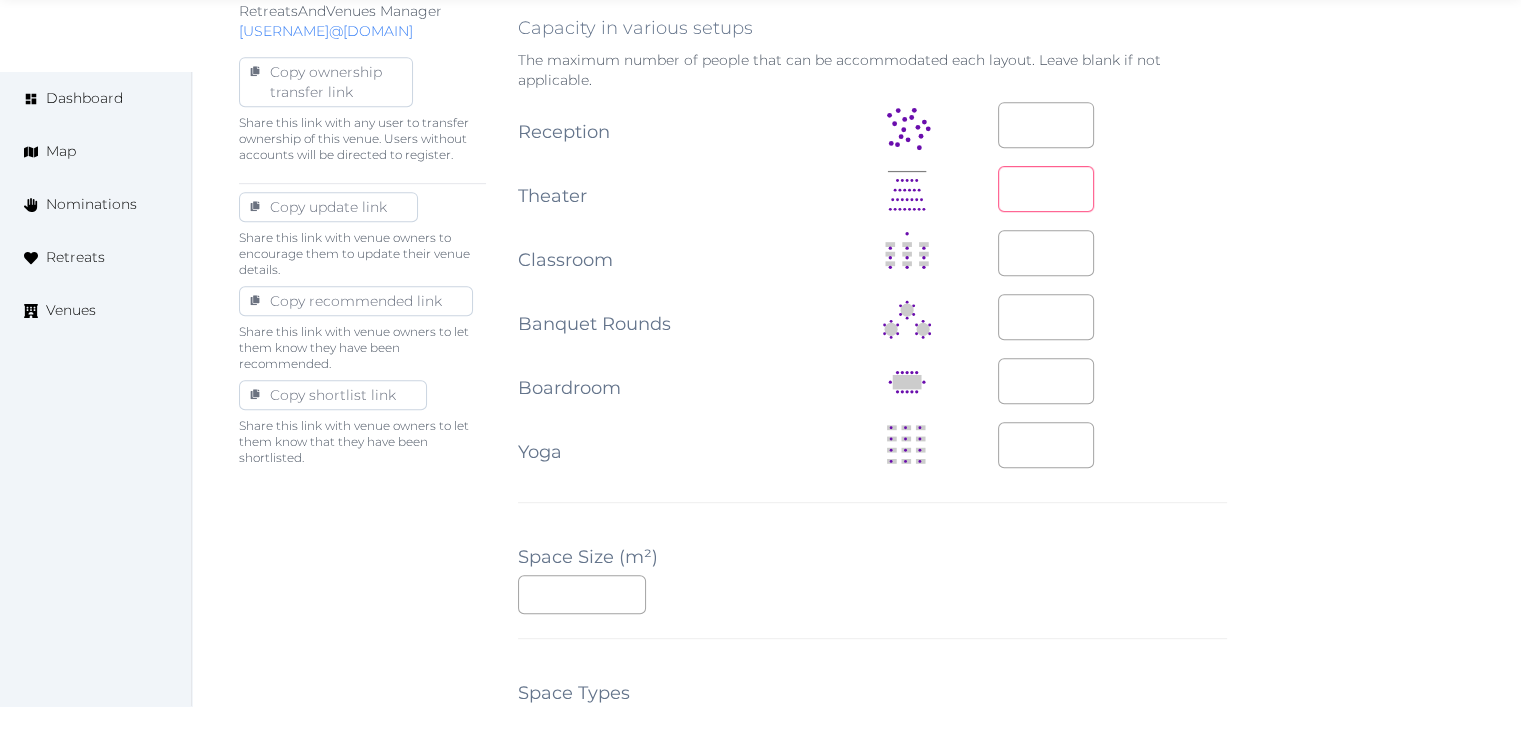 click on "***" at bounding box center [1046, 189] 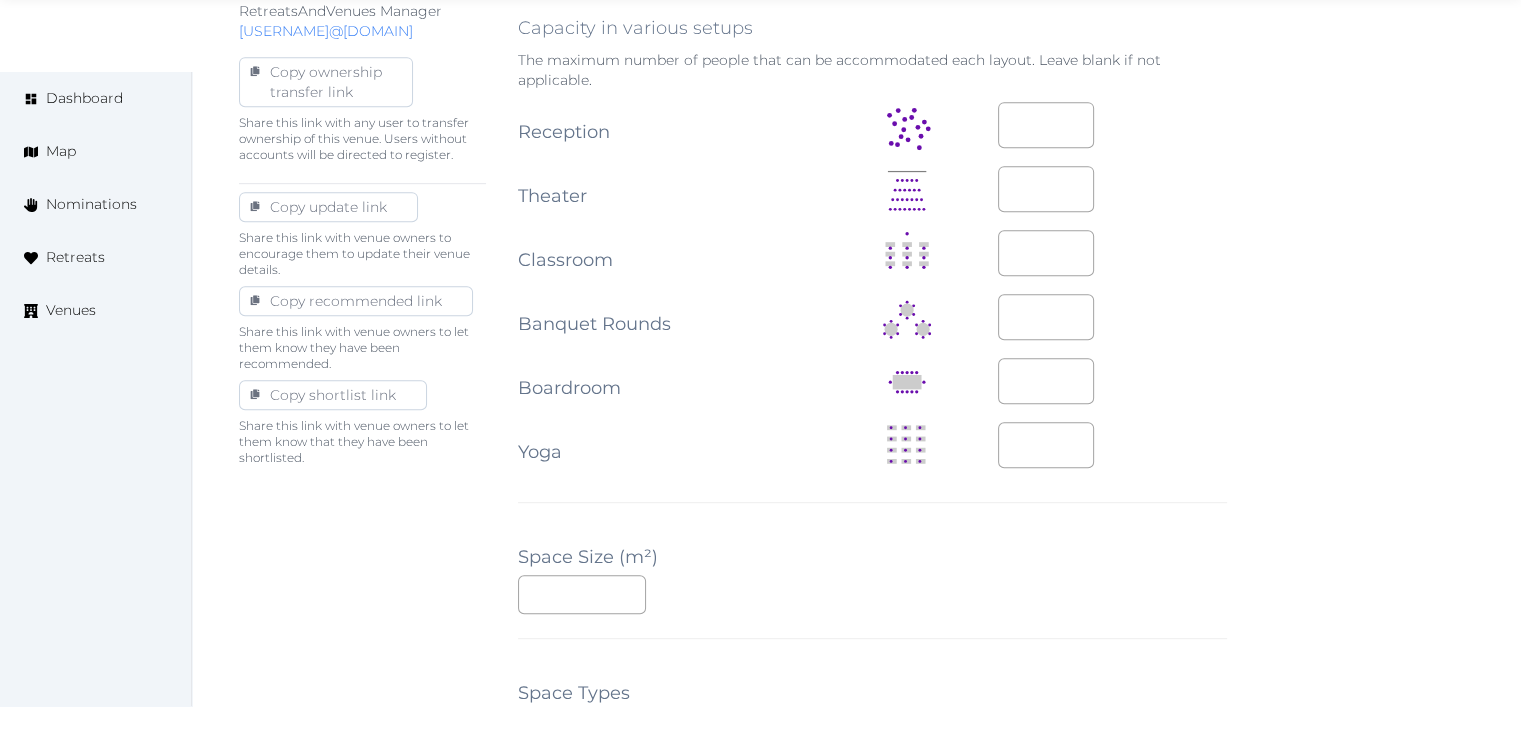 click on "**********" at bounding box center (872, 346) 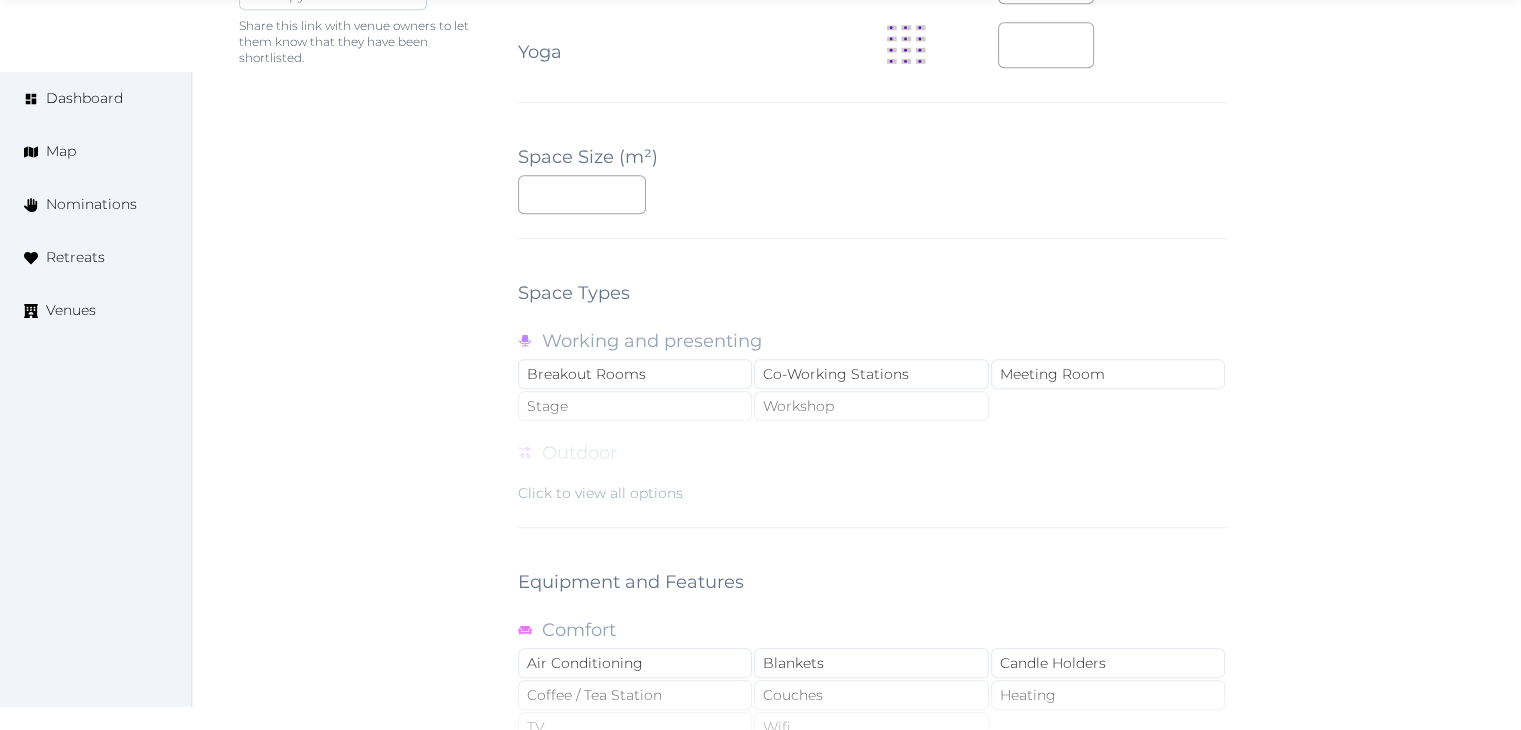 scroll, scrollTop: 1788, scrollLeft: 0, axis: vertical 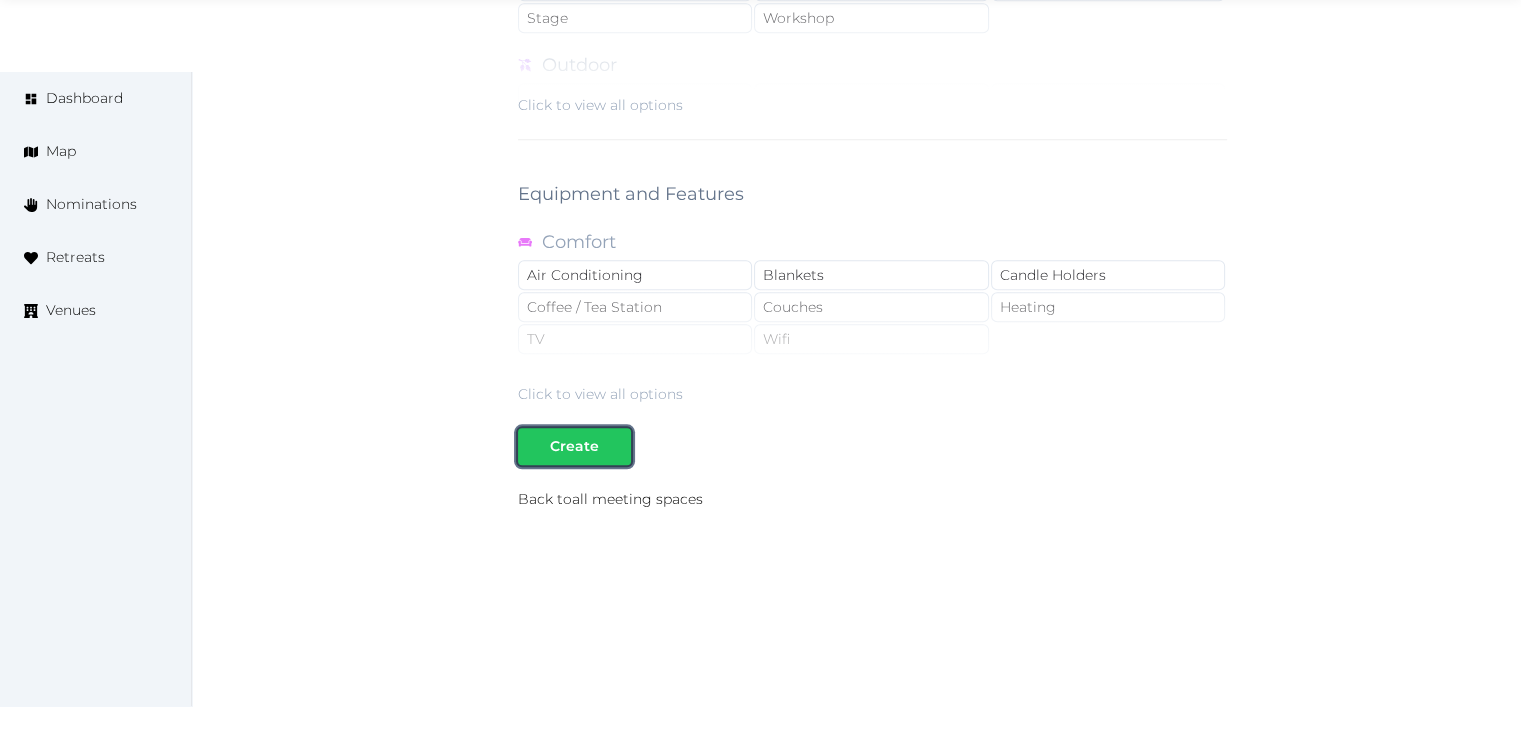 click on "Create" at bounding box center (574, 446) 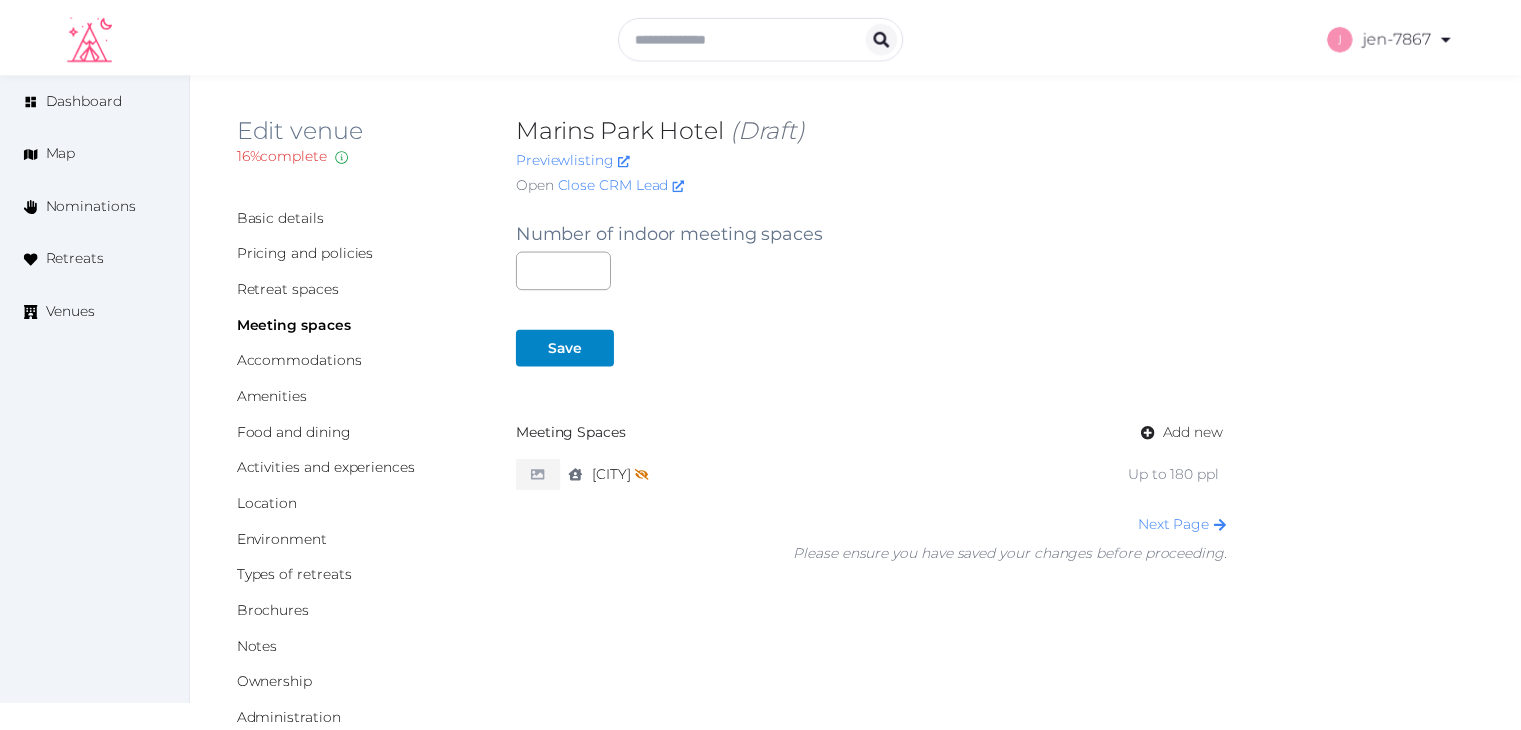 scroll, scrollTop: 0, scrollLeft: 0, axis: both 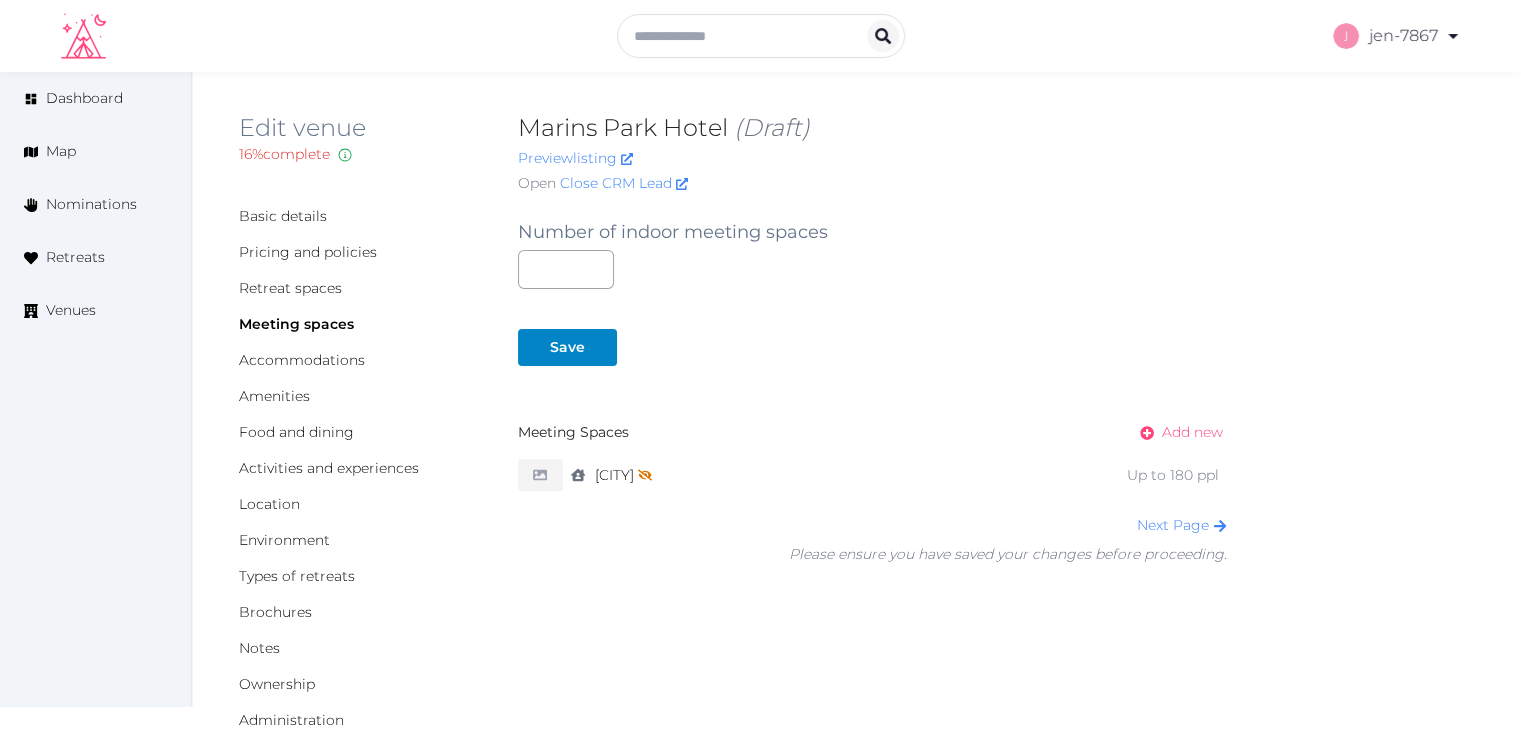 click on "Add new" at bounding box center [1192, 432] 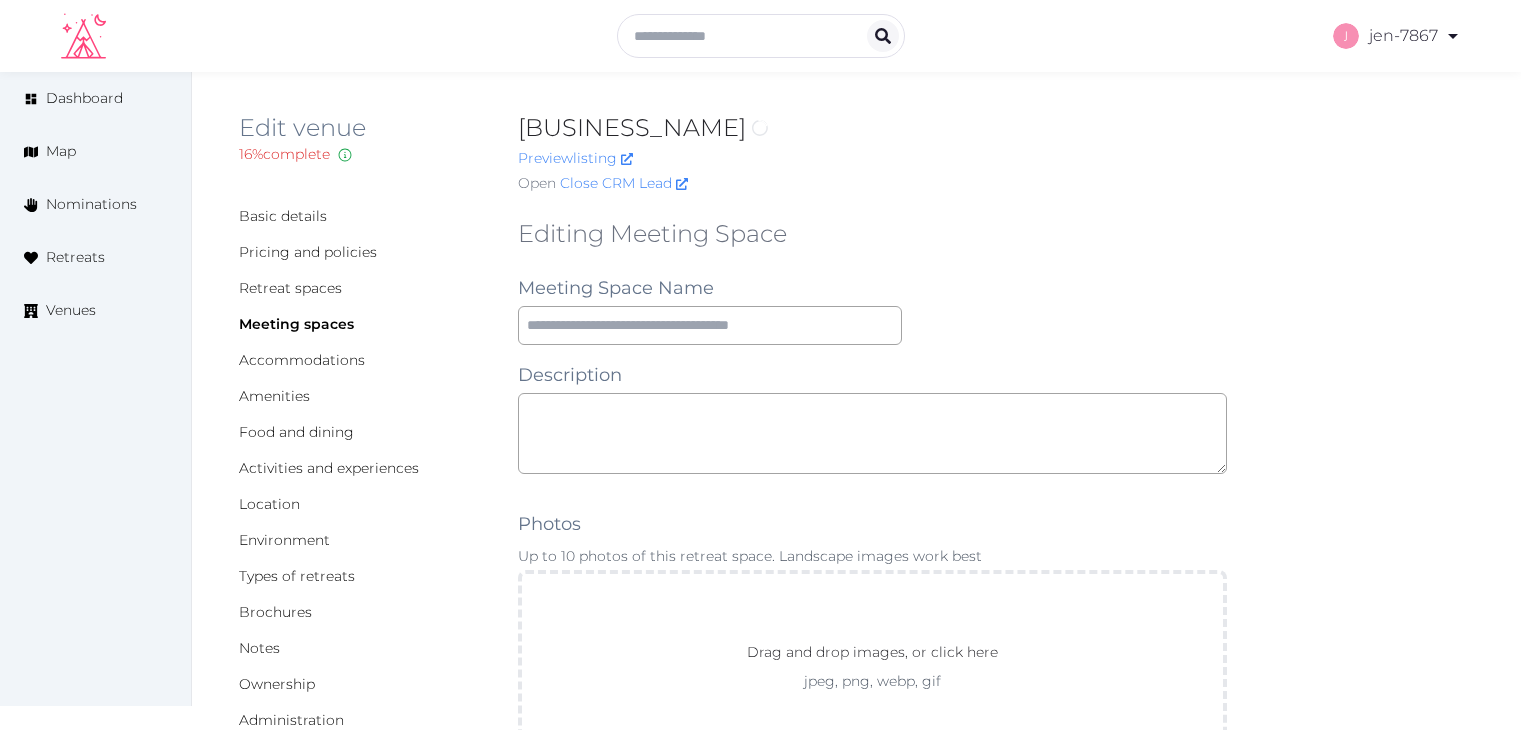scroll, scrollTop: 0, scrollLeft: 0, axis: both 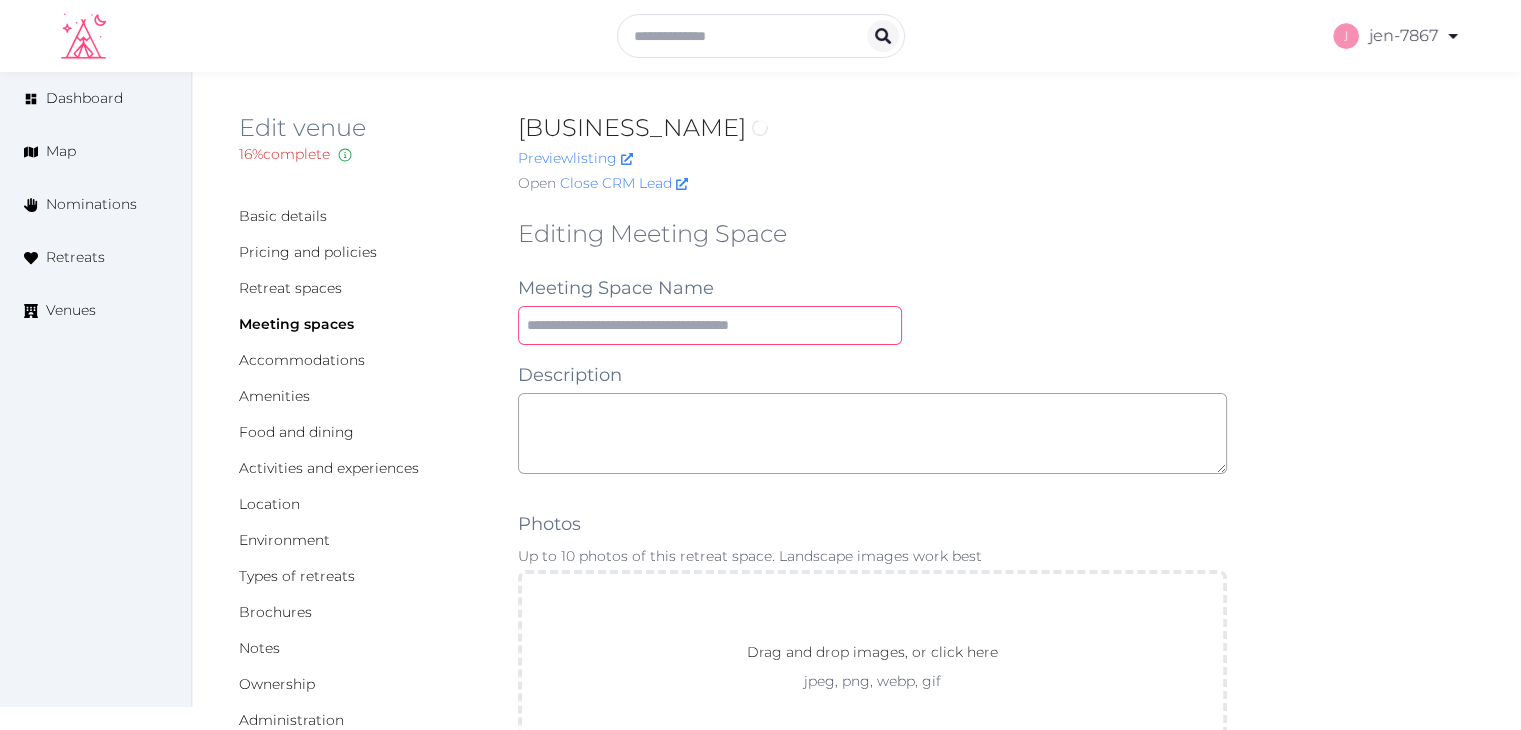 click at bounding box center [710, 325] 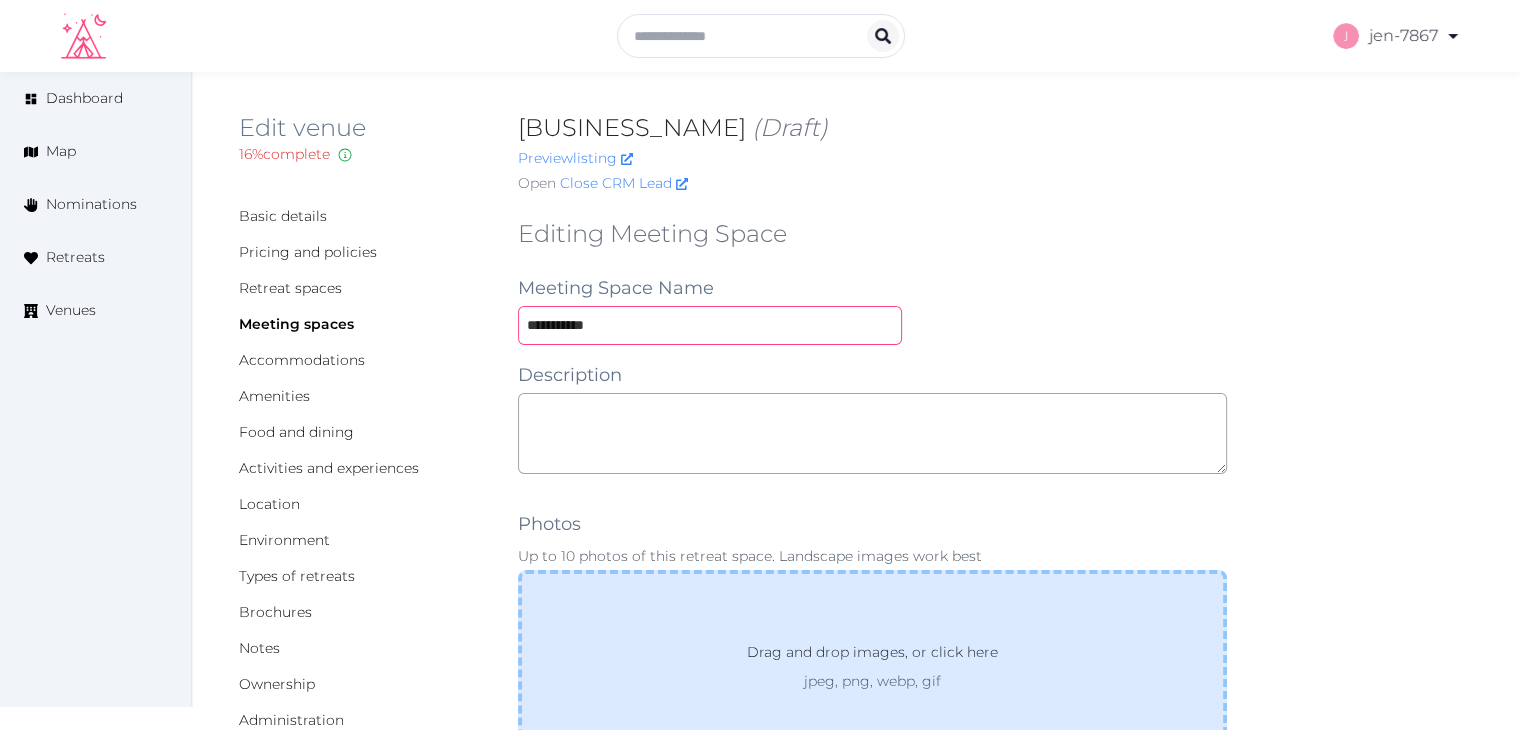type on "**********" 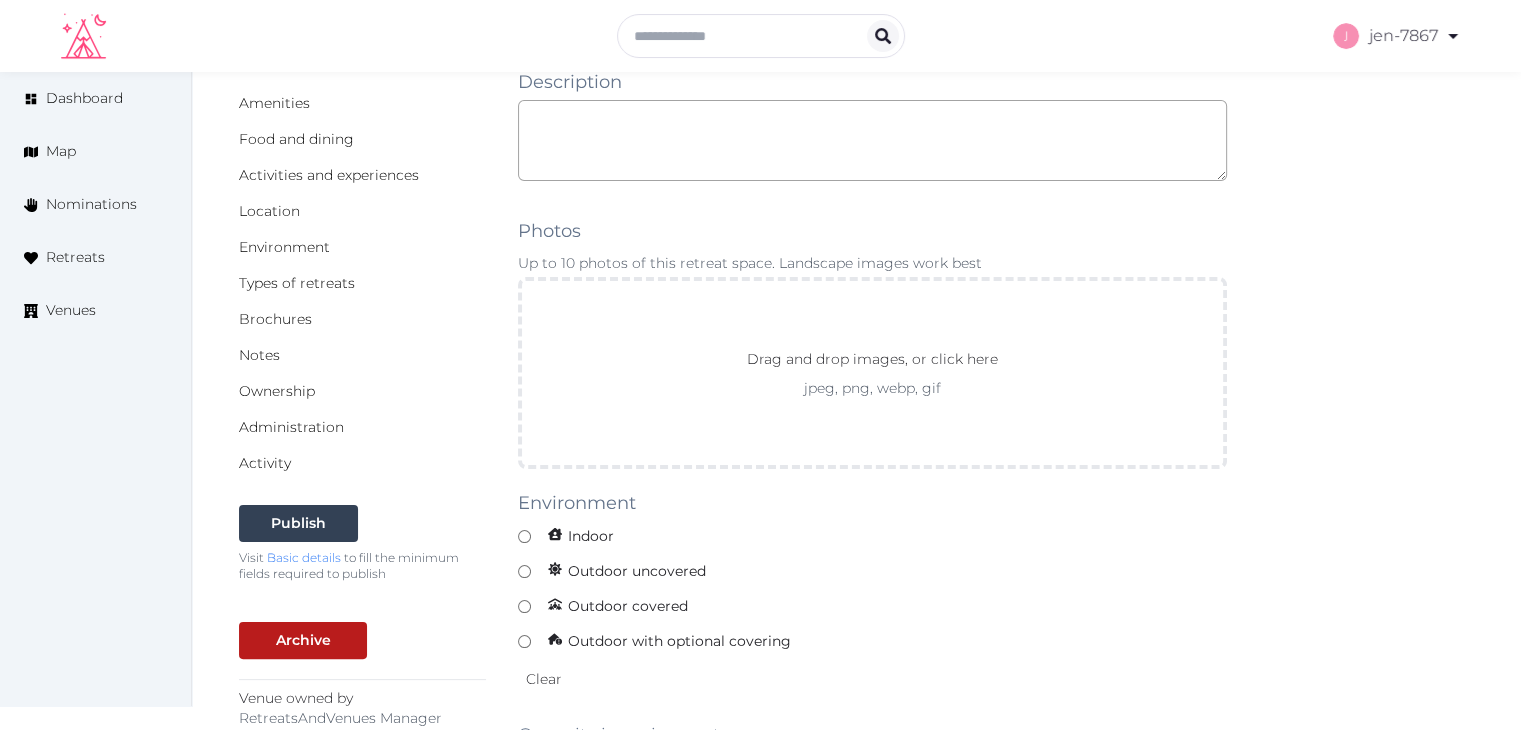 scroll, scrollTop: 300, scrollLeft: 0, axis: vertical 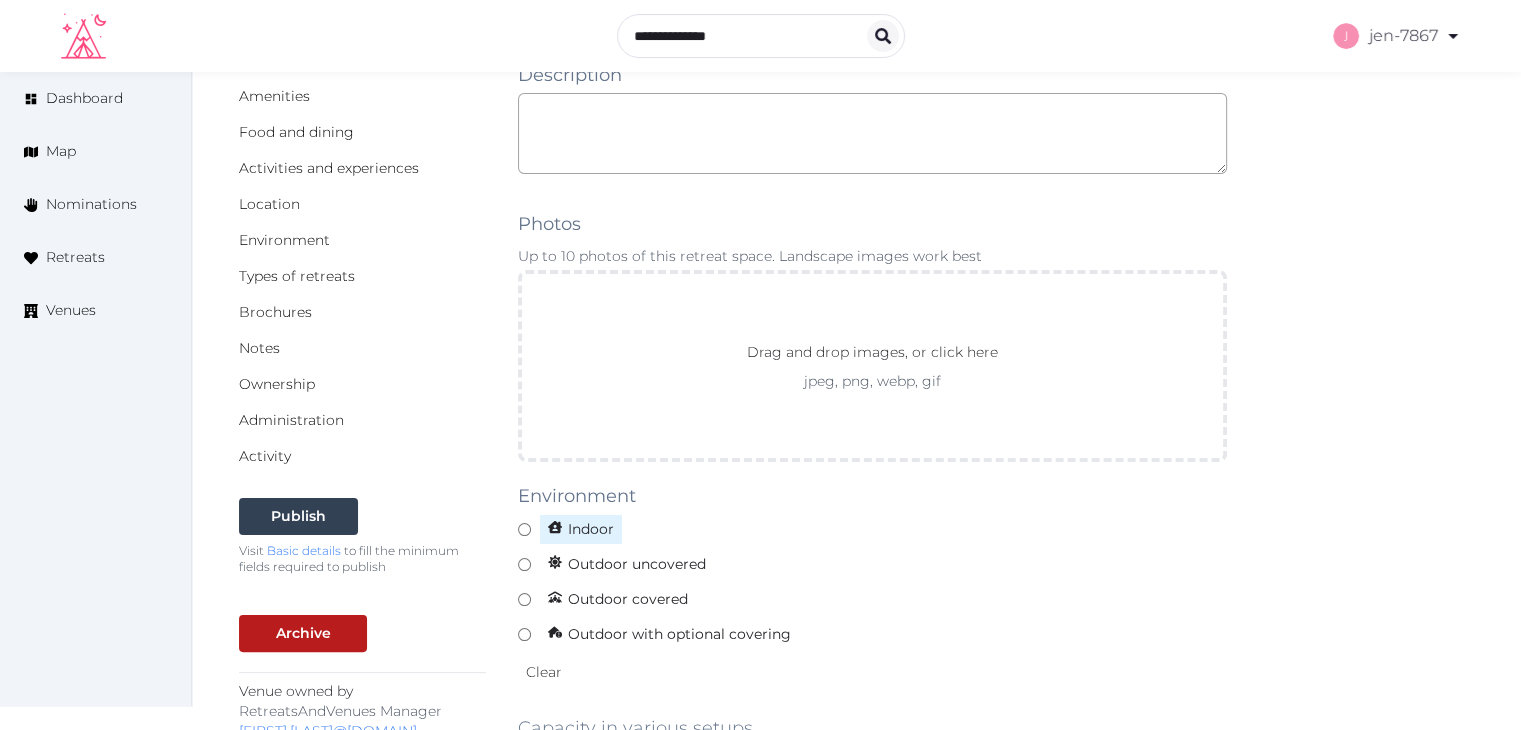 click on "Indoor" at bounding box center (581, 529) 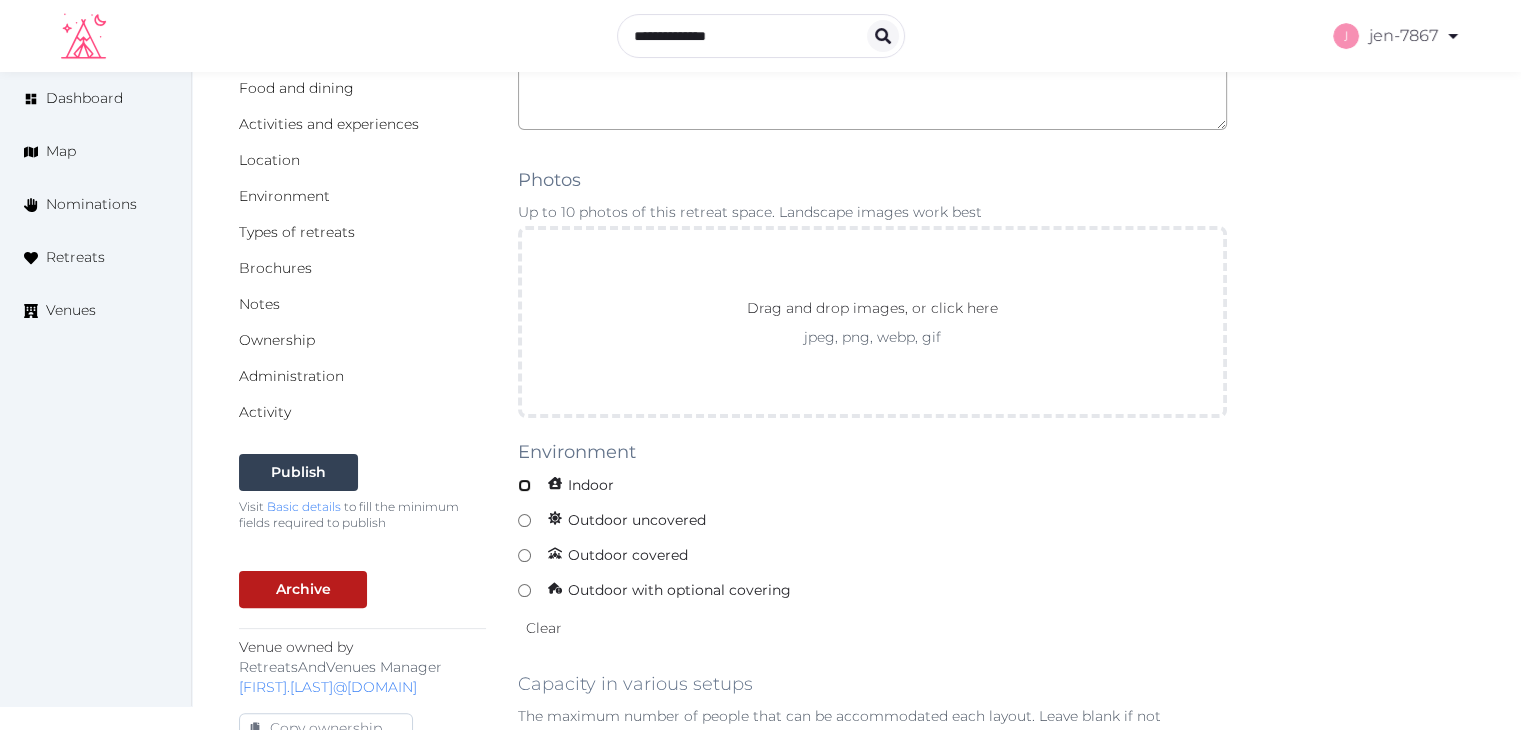 scroll, scrollTop: 400, scrollLeft: 0, axis: vertical 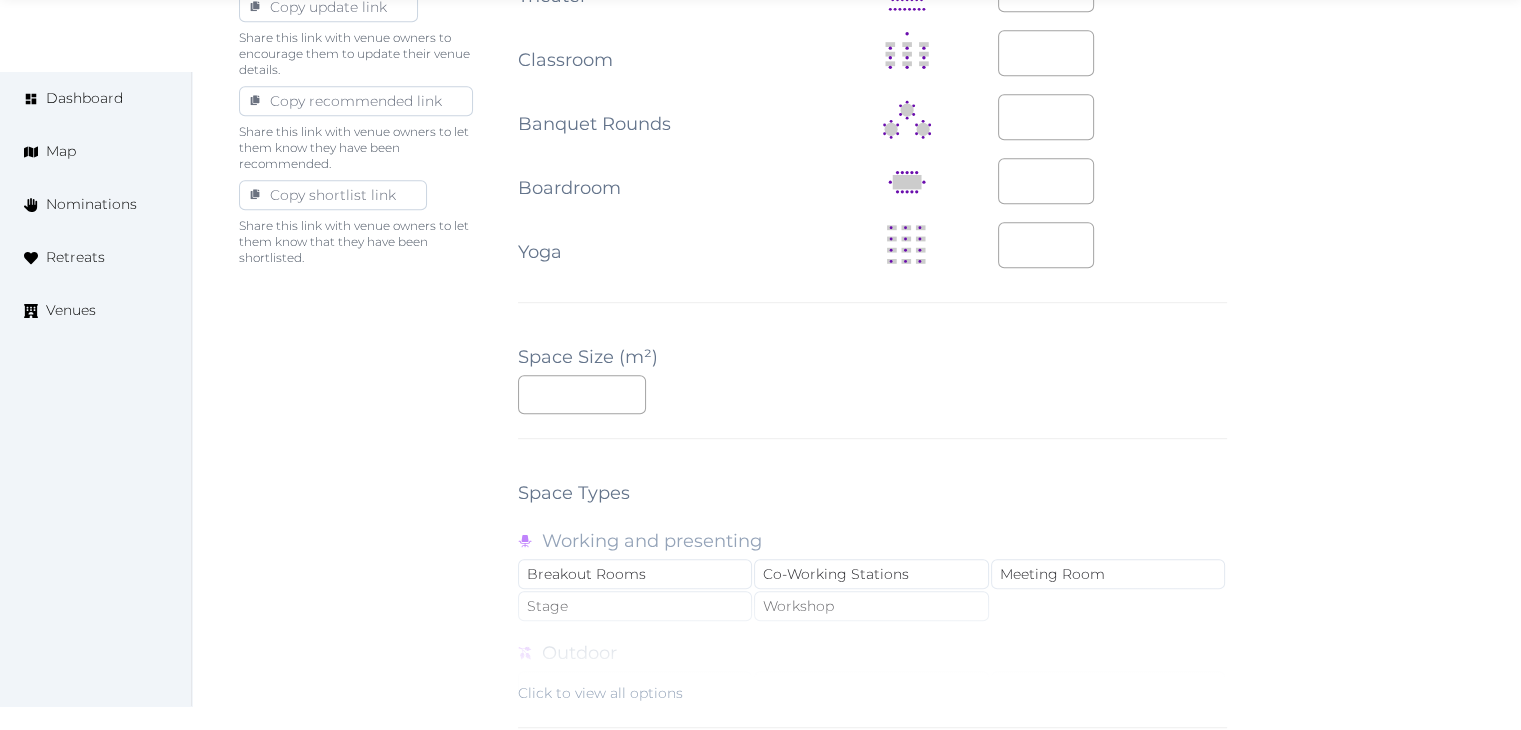 click on "Space Size (m²)" at bounding box center (588, 357) 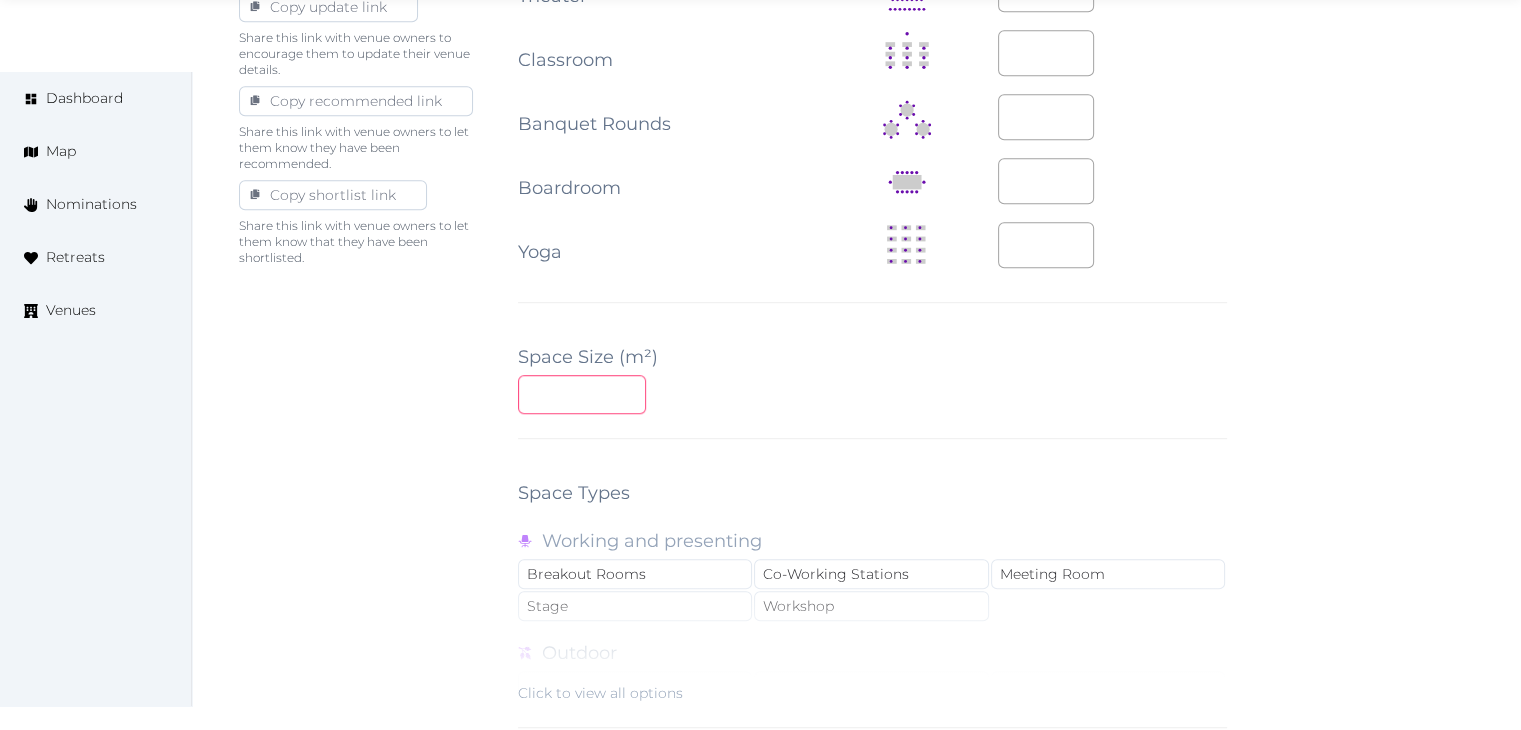 click at bounding box center (582, 394) 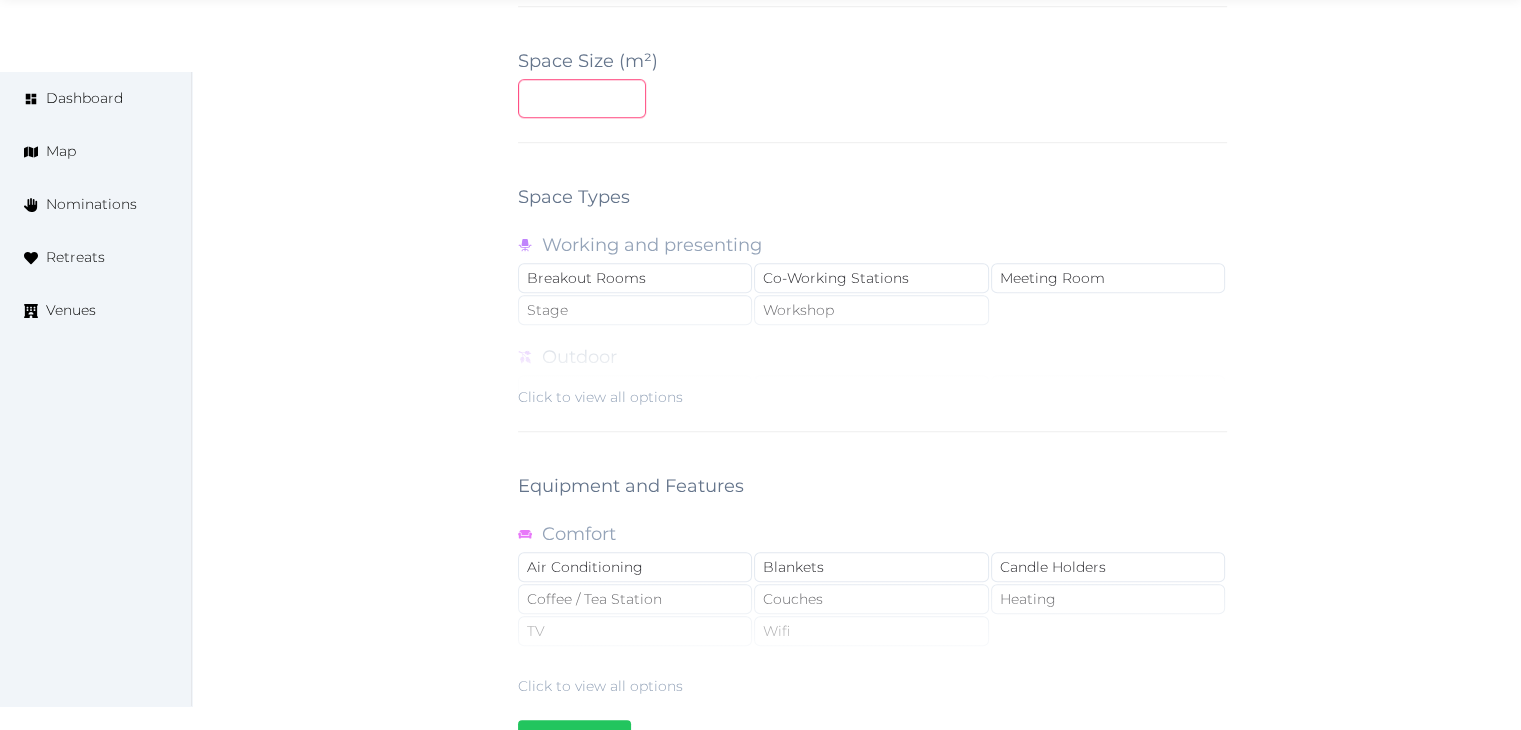 scroll, scrollTop: 1700, scrollLeft: 0, axis: vertical 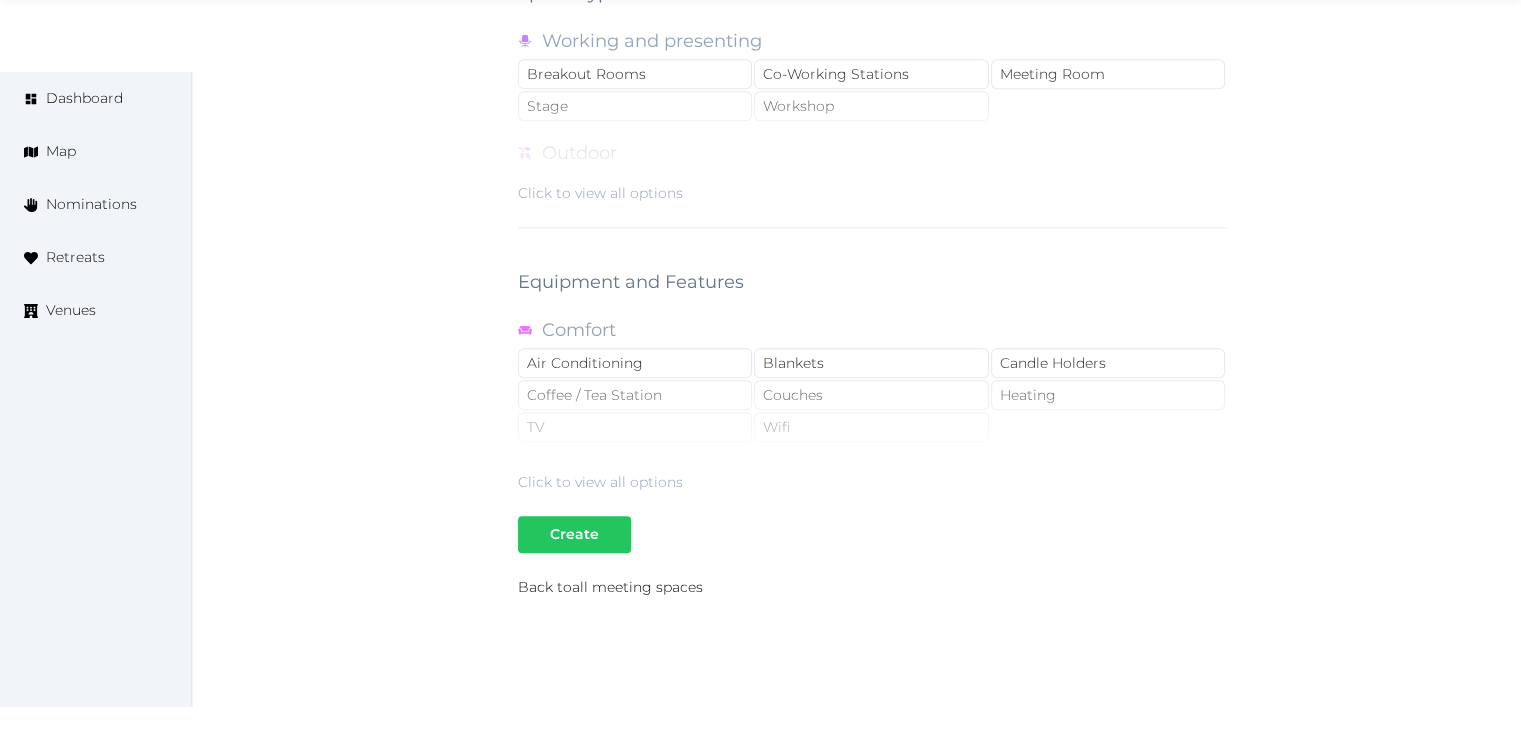 type on "**" 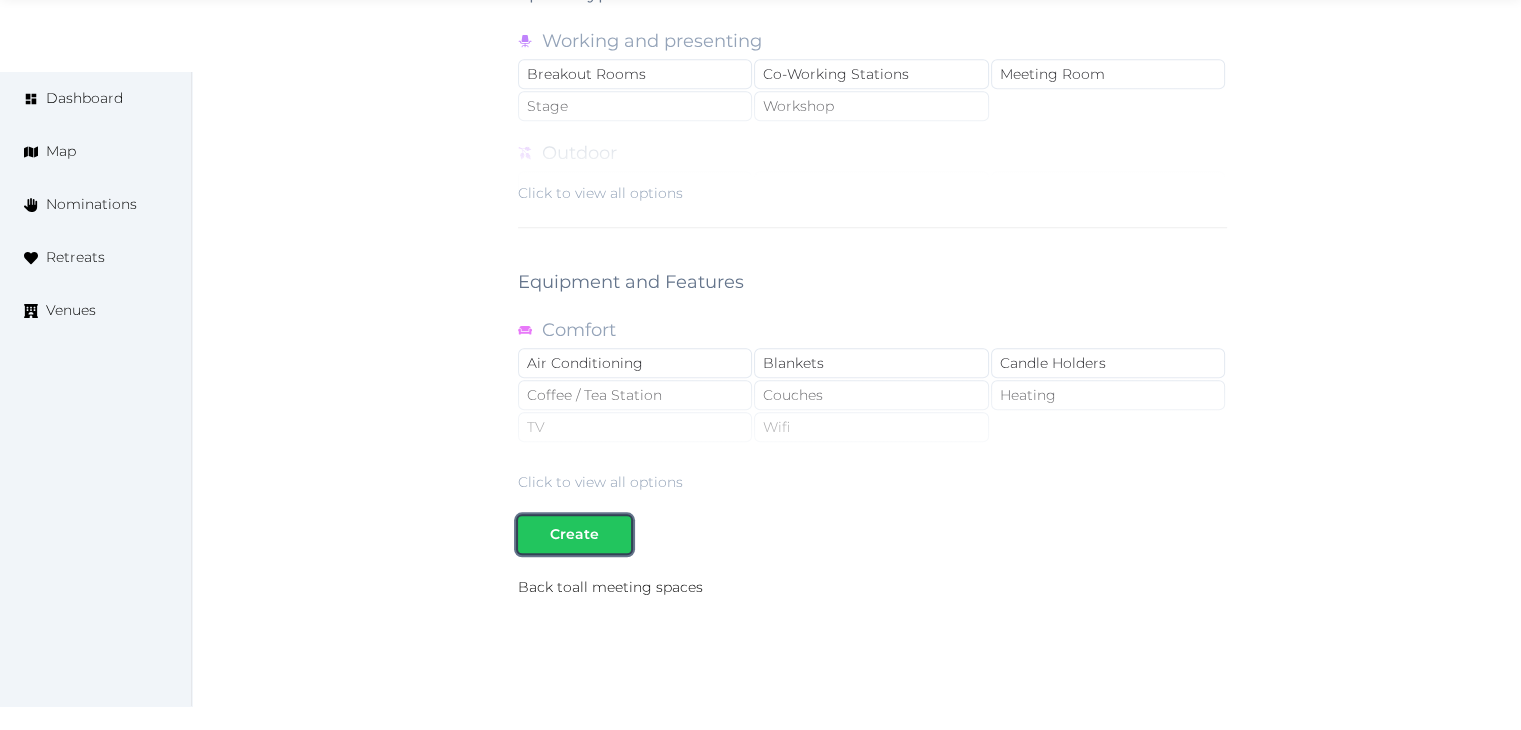 click at bounding box center [615, 534] 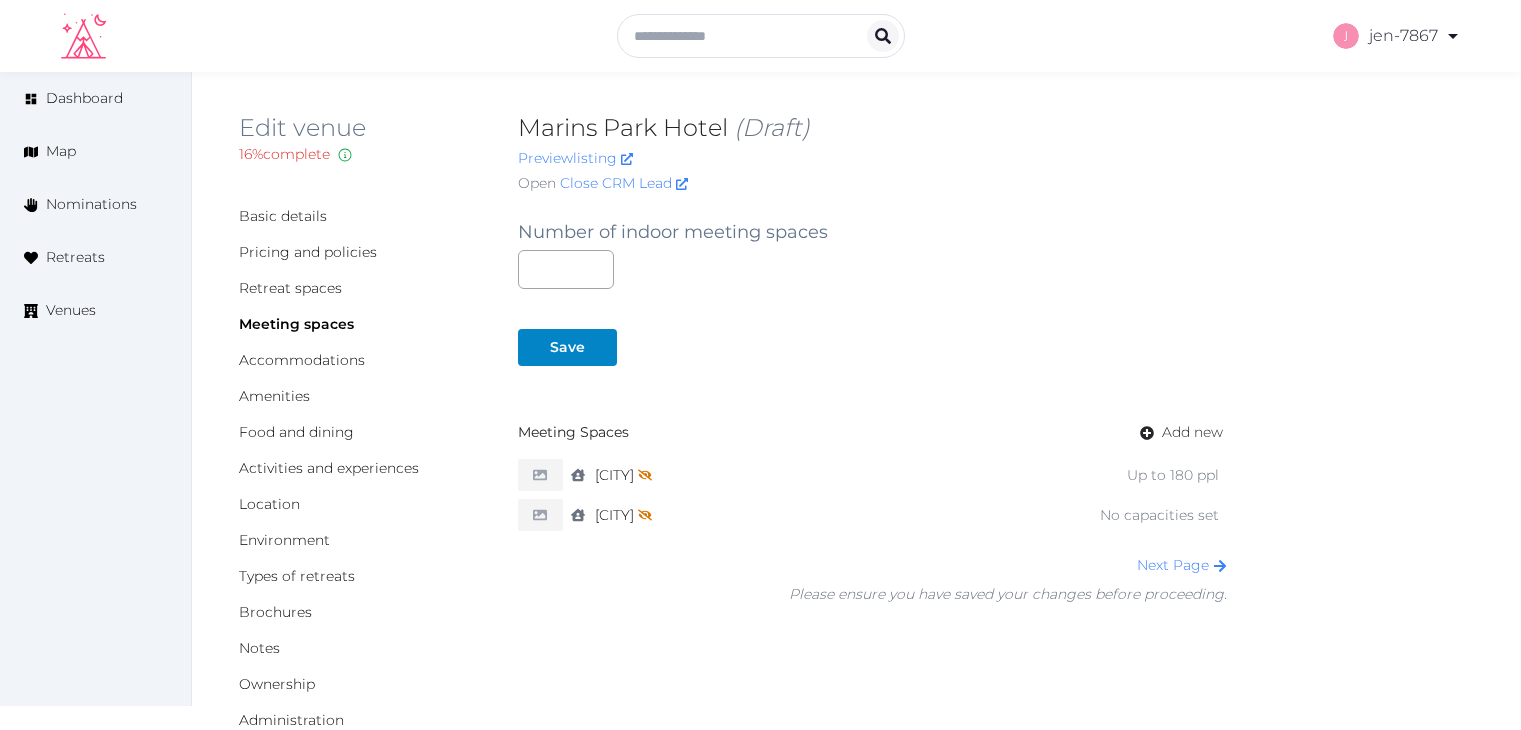 scroll, scrollTop: 0, scrollLeft: 0, axis: both 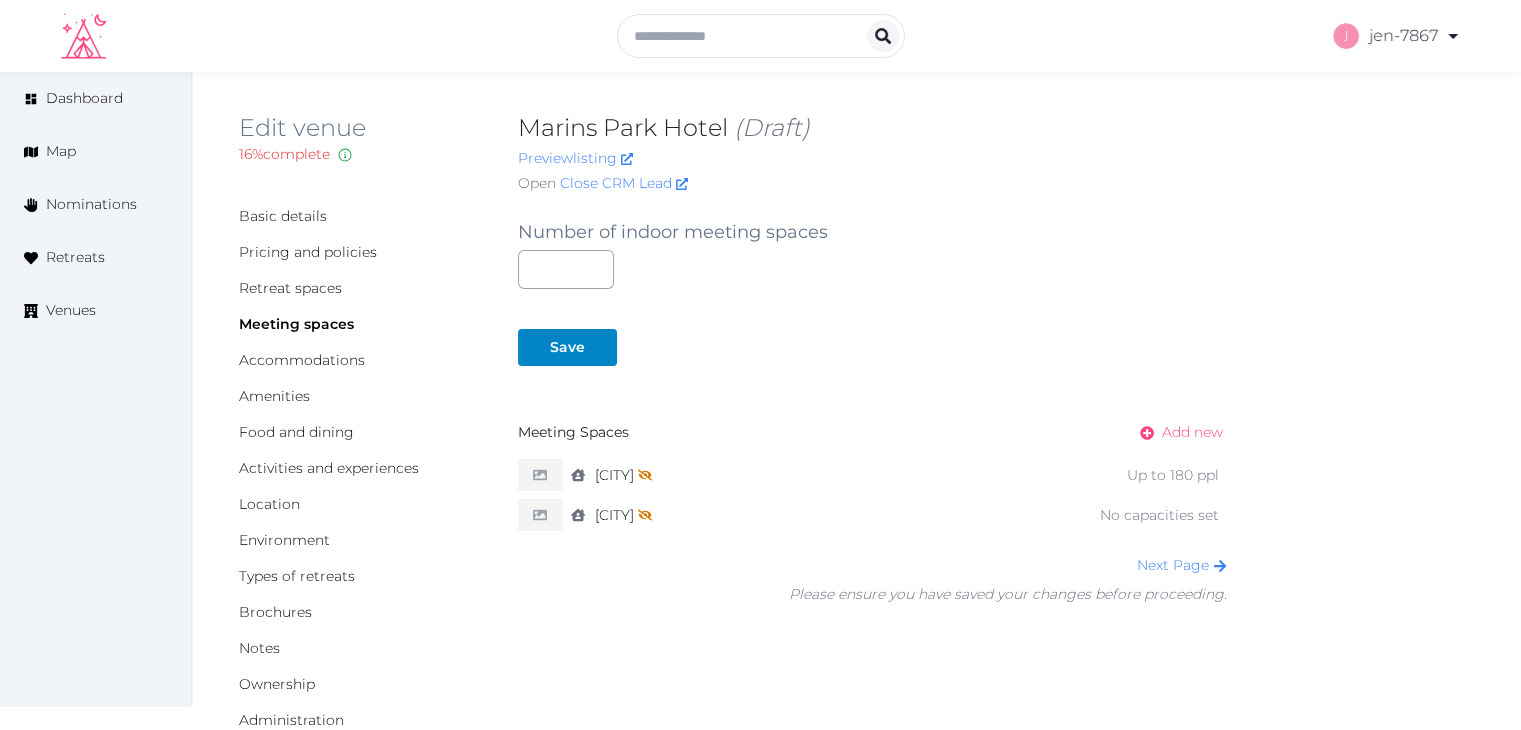 click on "Add new" at bounding box center [1192, 432] 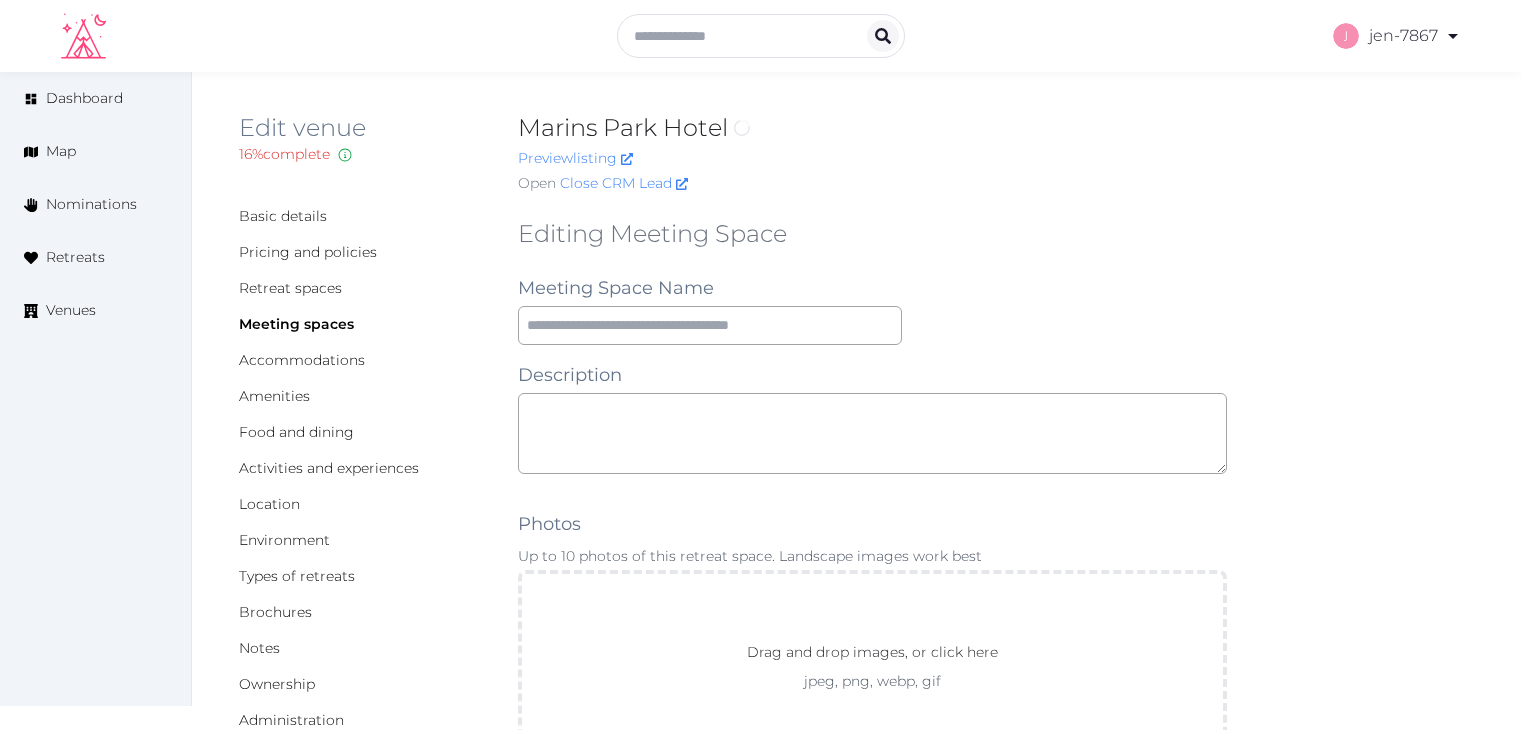 scroll, scrollTop: 0, scrollLeft: 0, axis: both 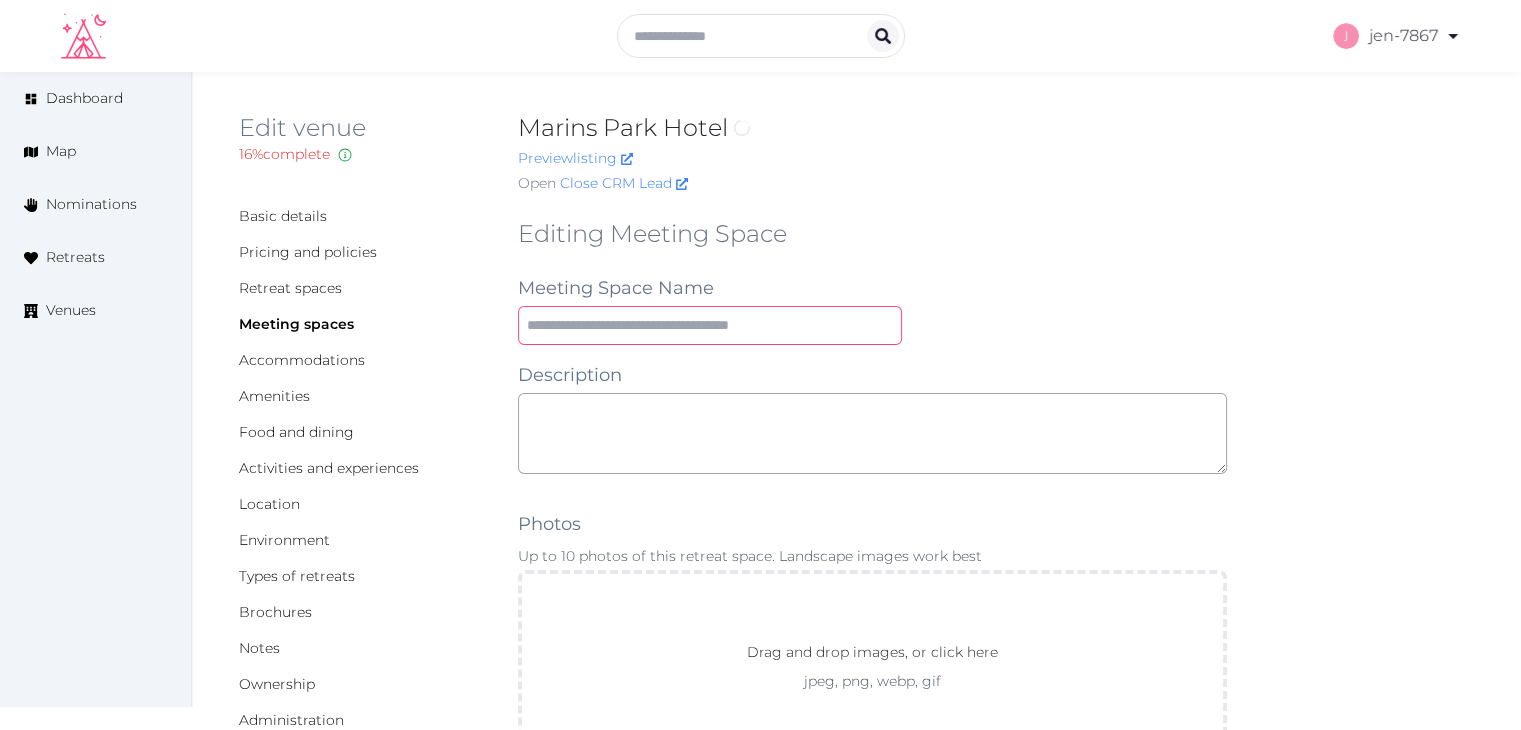 click at bounding box center [710, 325] 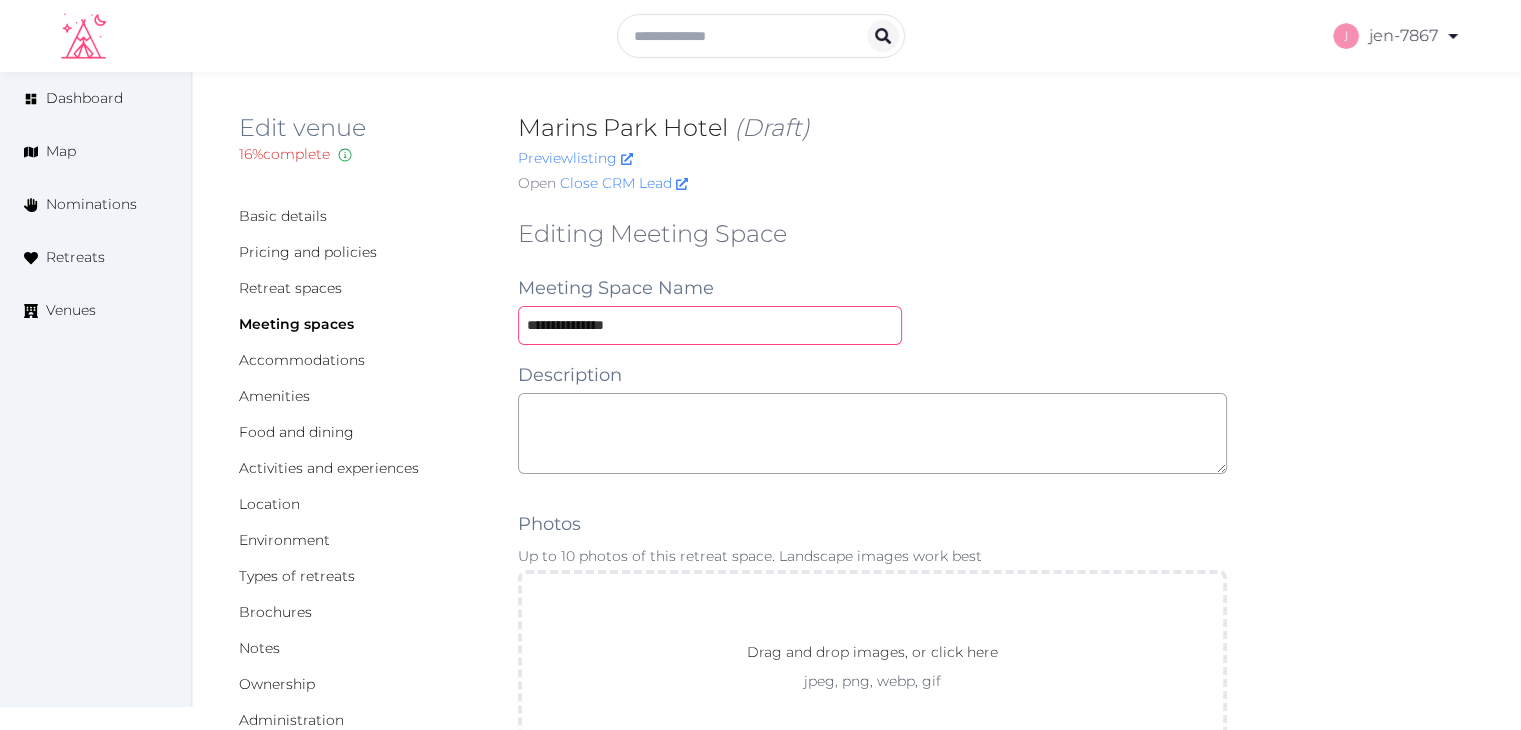 click on "**********" at bounding box center (710, 325) 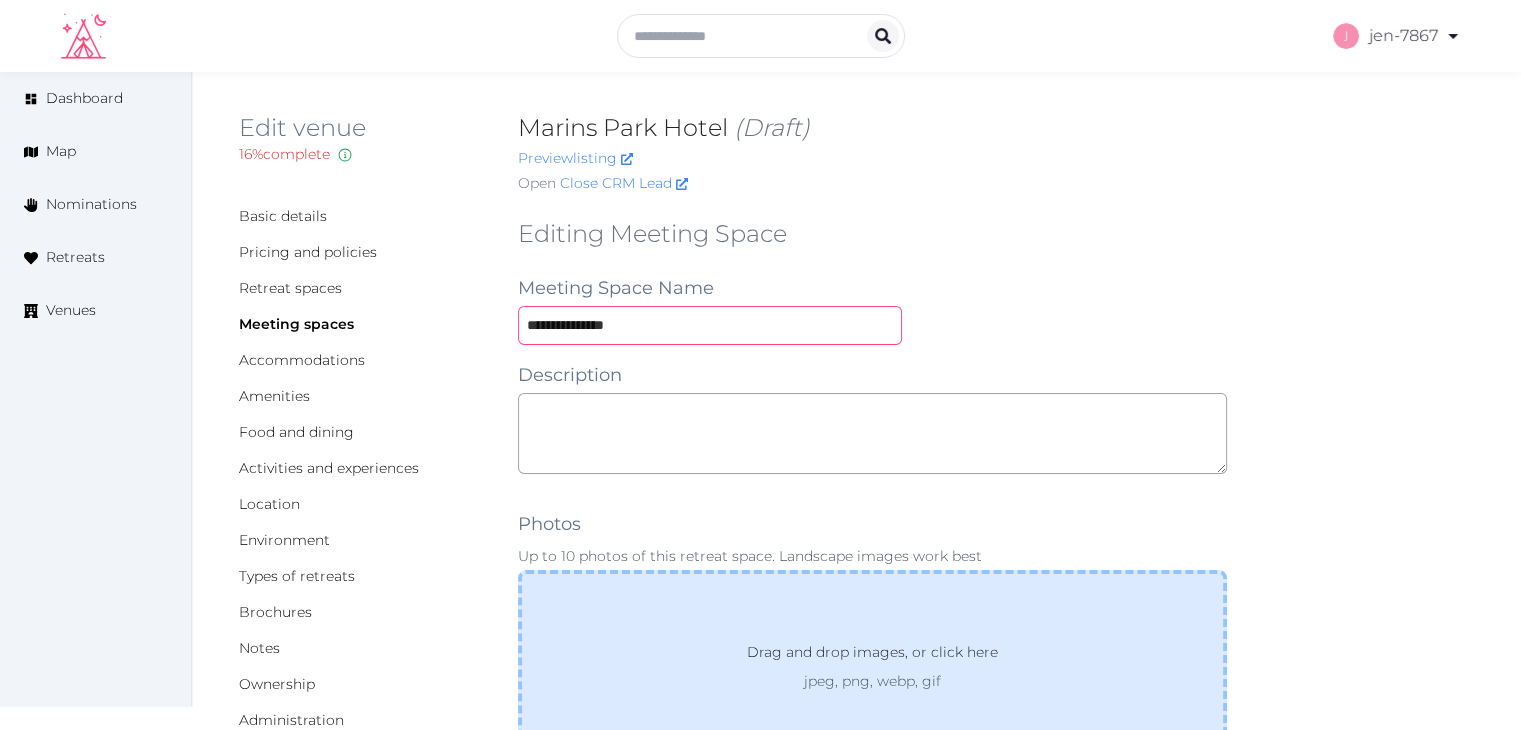 type on "**********" 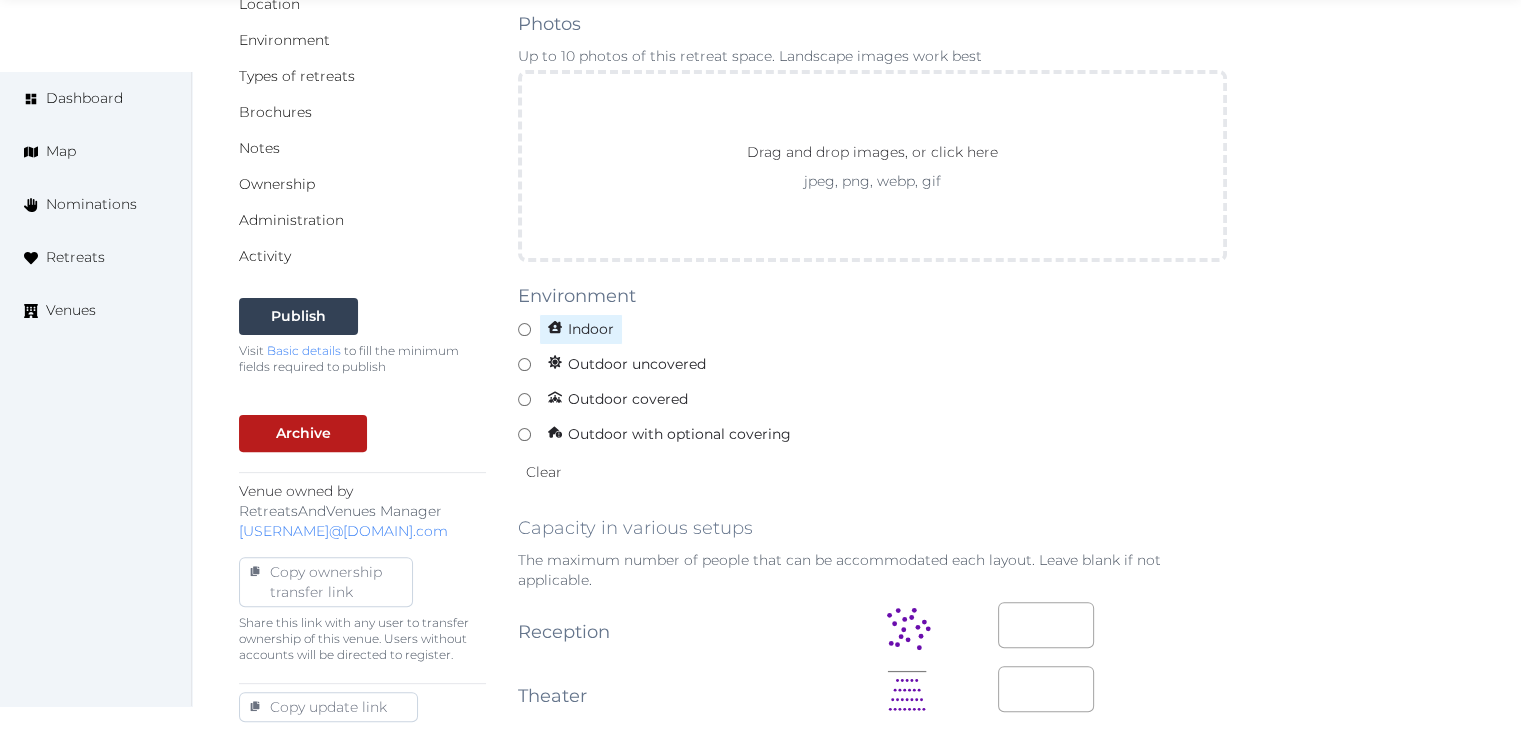 click on "Indoor" at bounding box center [581, 329] 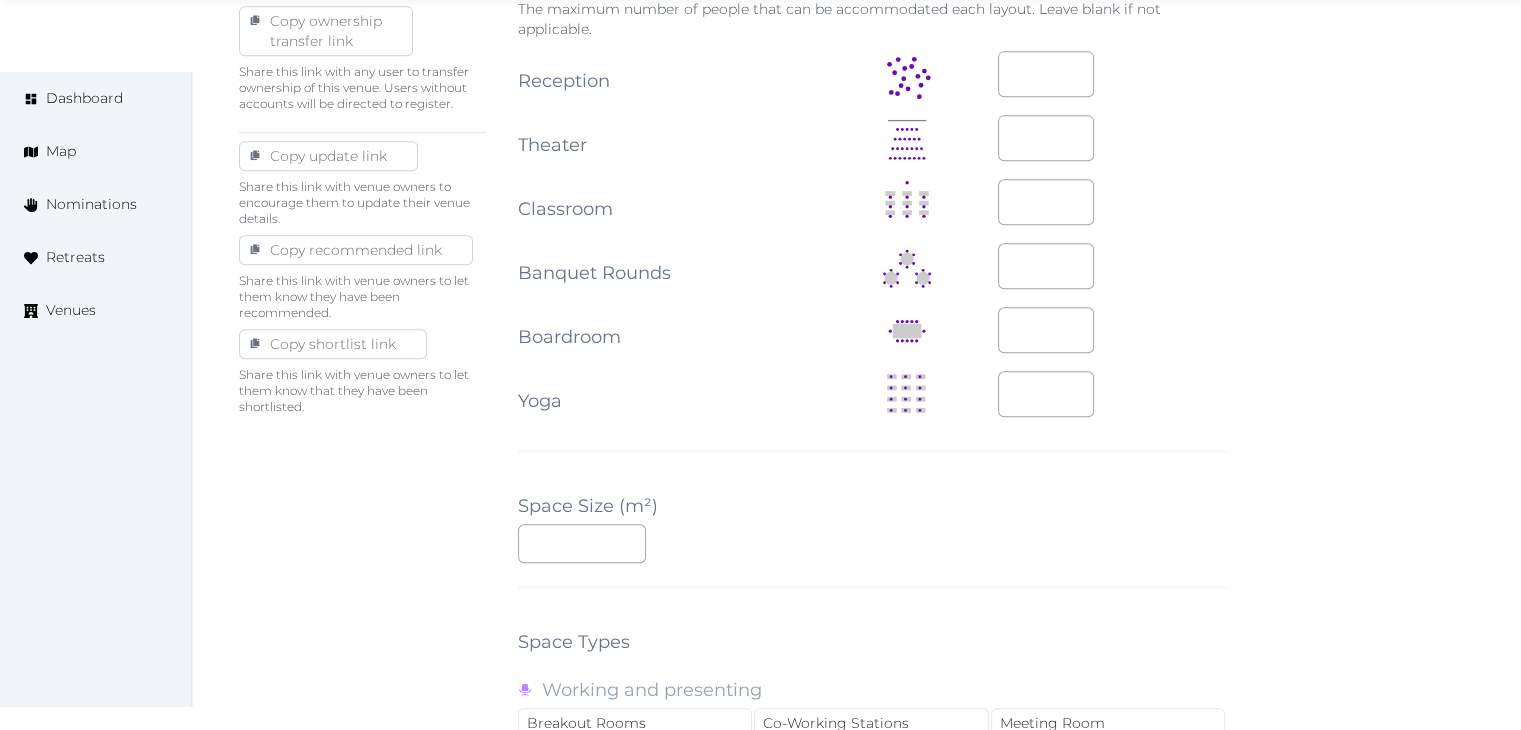 scroll, scrollTop: 1200, scrollLeft: 0, axis: vertical 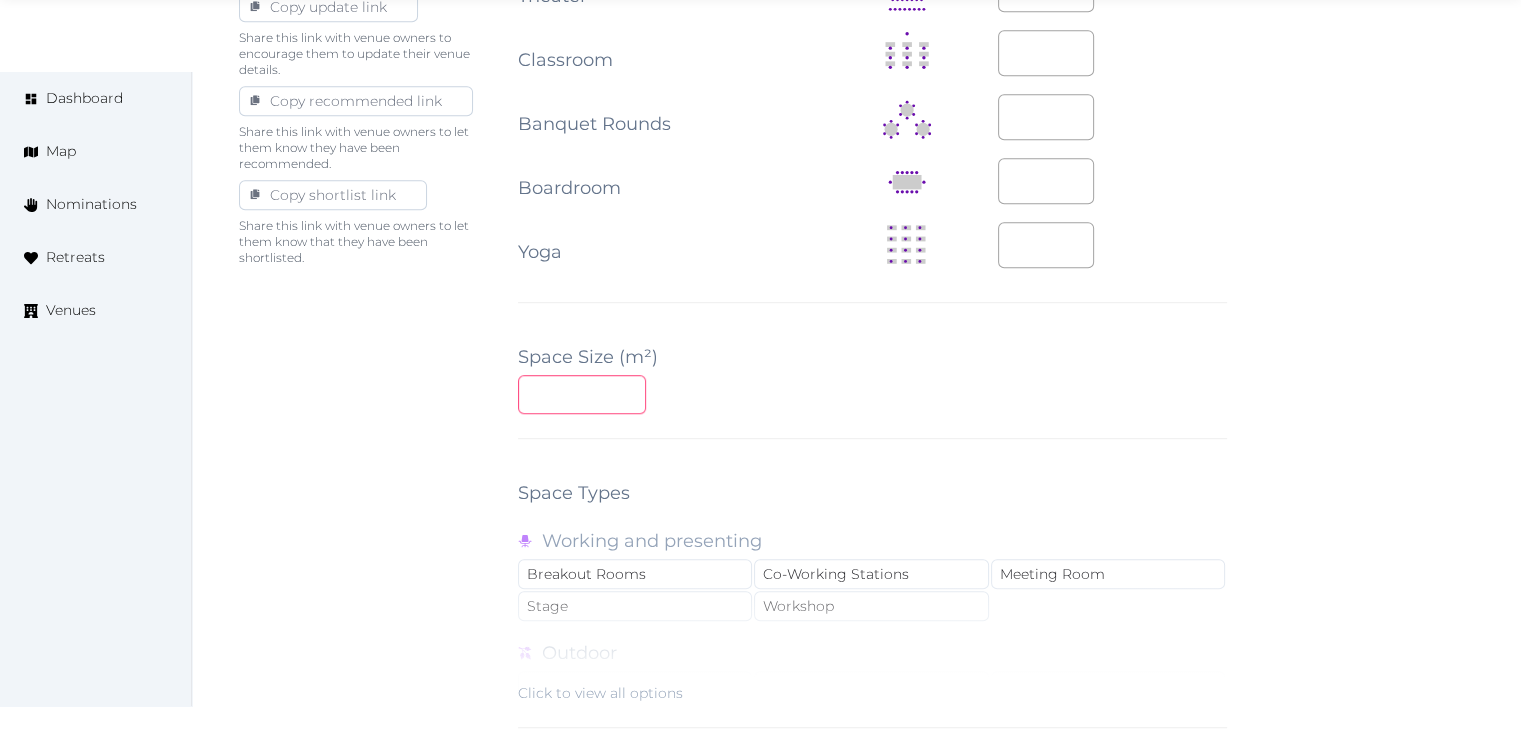 click at bounding box center (582, 394) 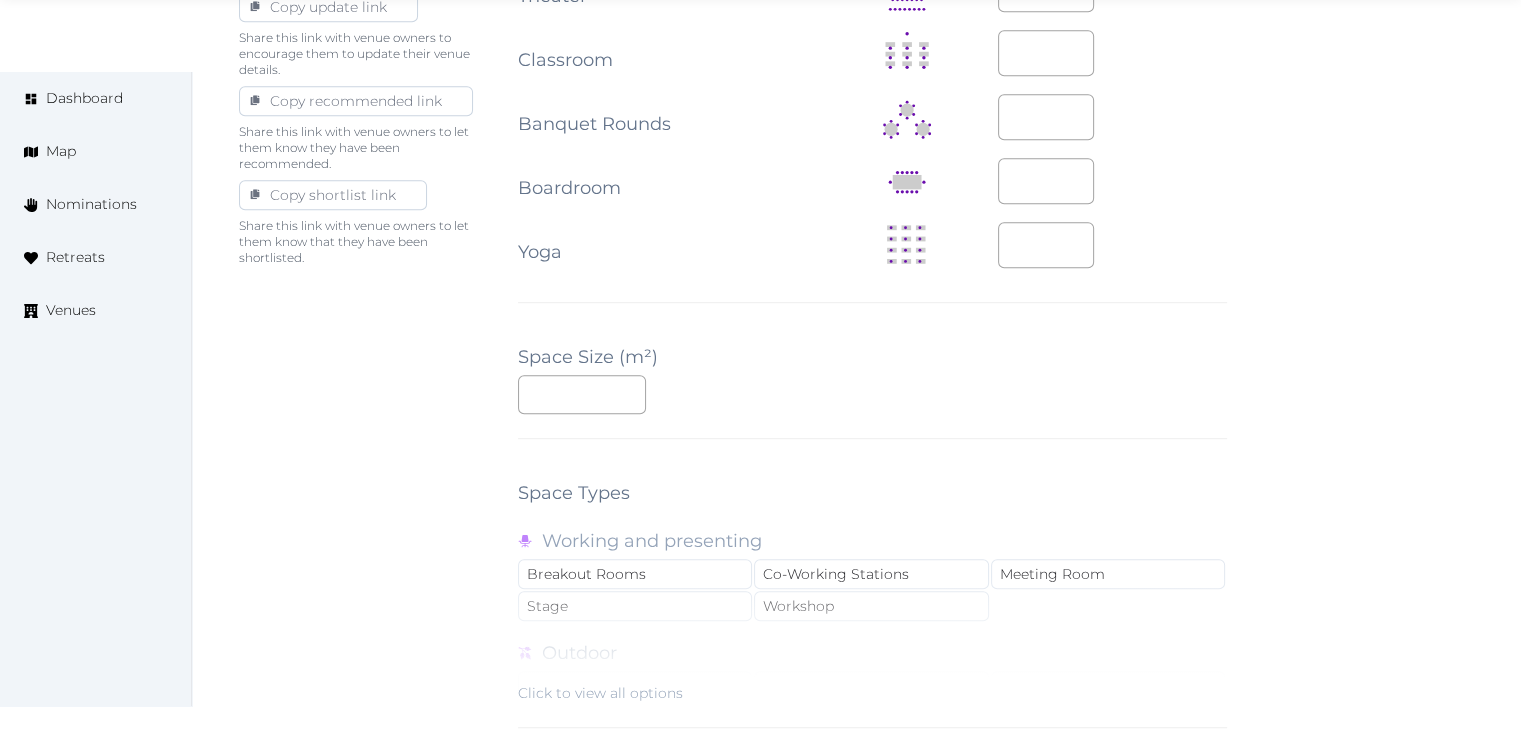 click on "**********" at bounding box center (872, 146) 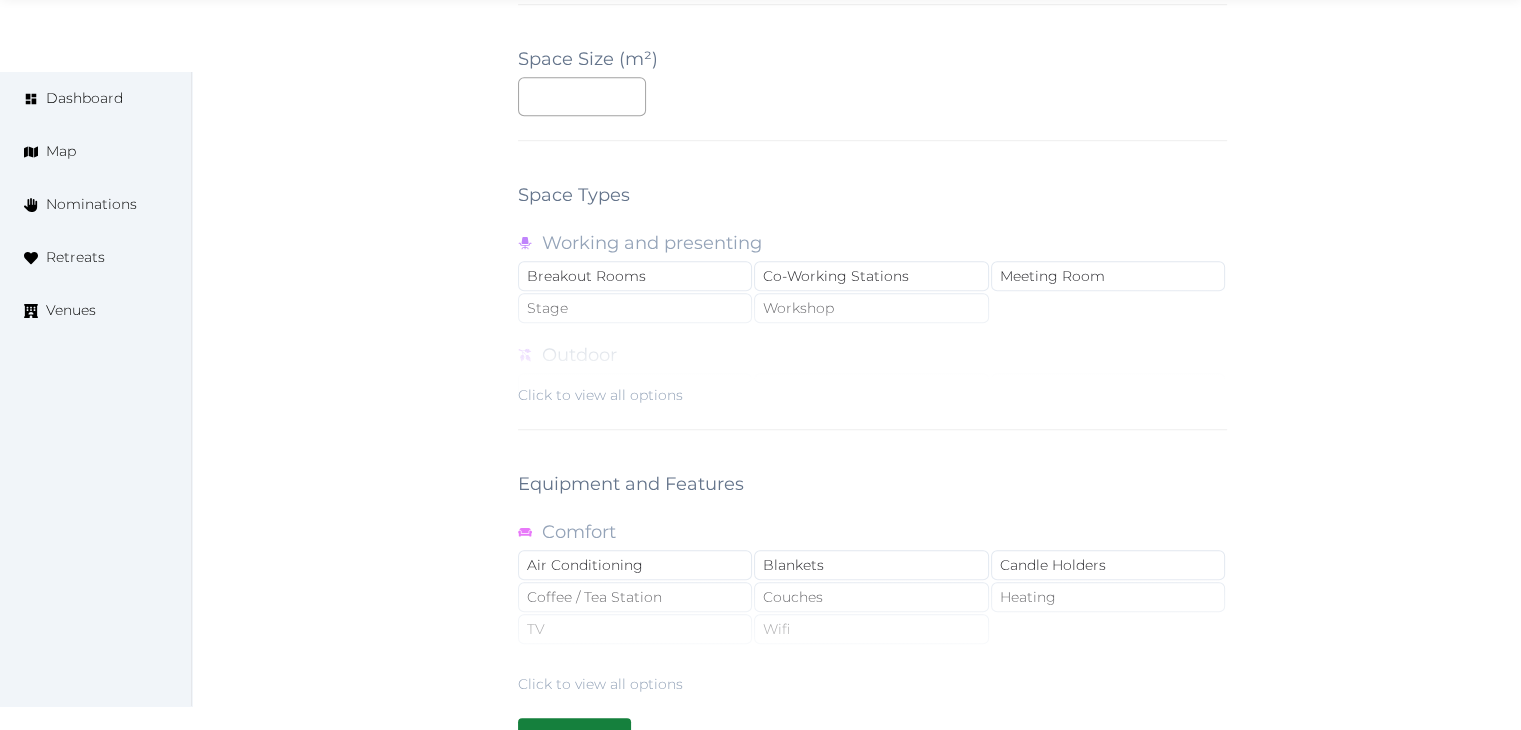 scroll, scrollTop: 1788, scrollLeft: 0, axis: vertical 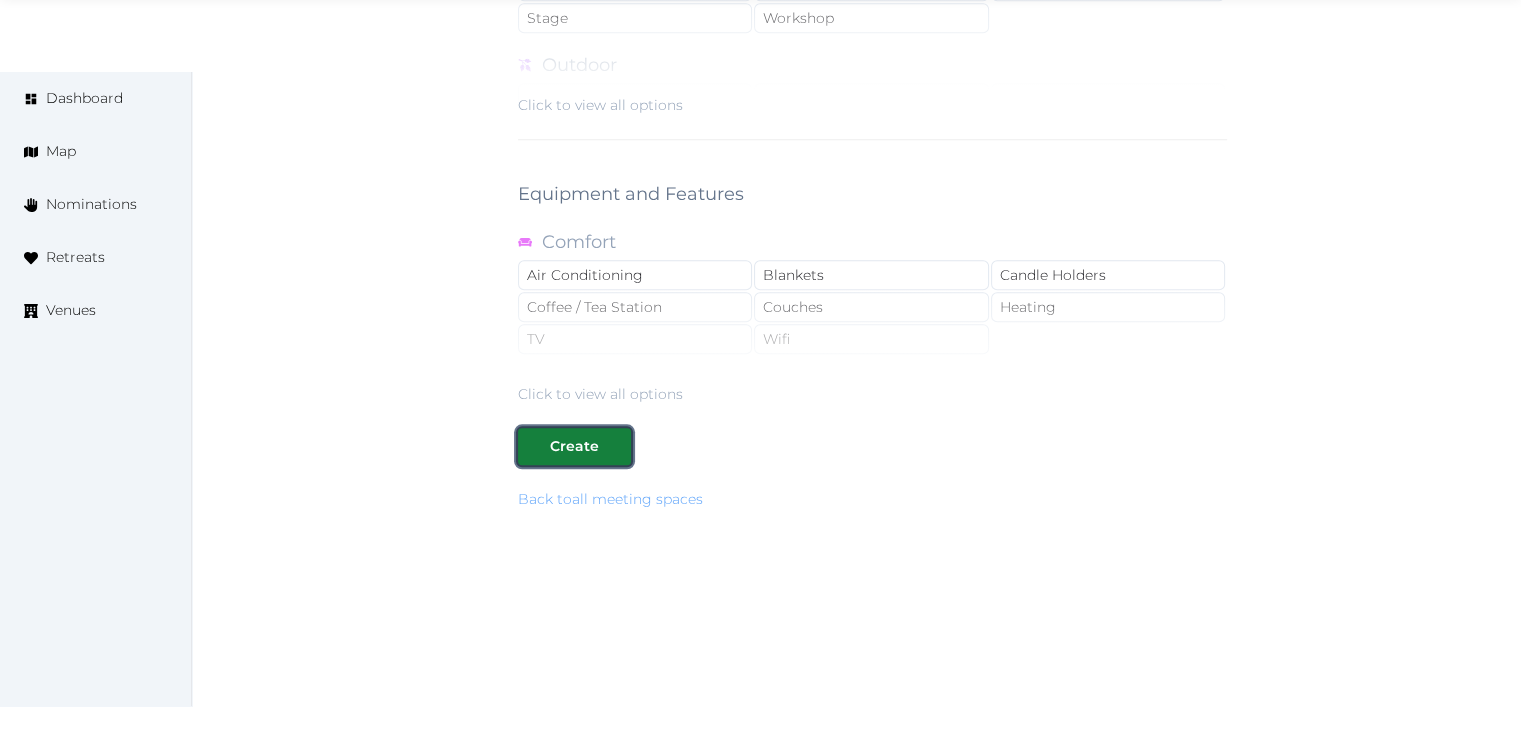 drag, startPoint x: 572, startPoint y: 453, endPoint x: 667, endPoint y: 489, distance: 101.59232 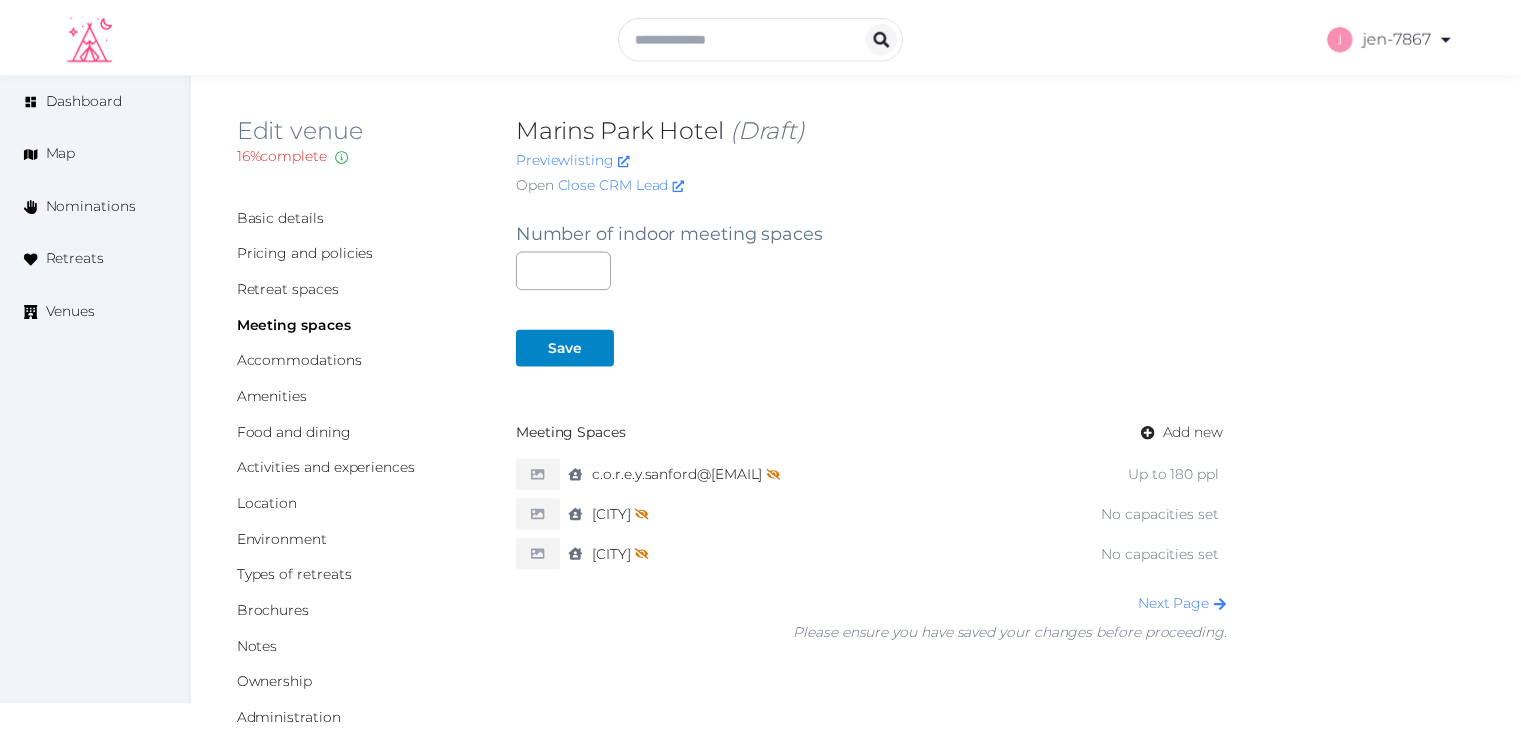 scroll, scrollTop: 0, scrollLeft: 0, axis: both 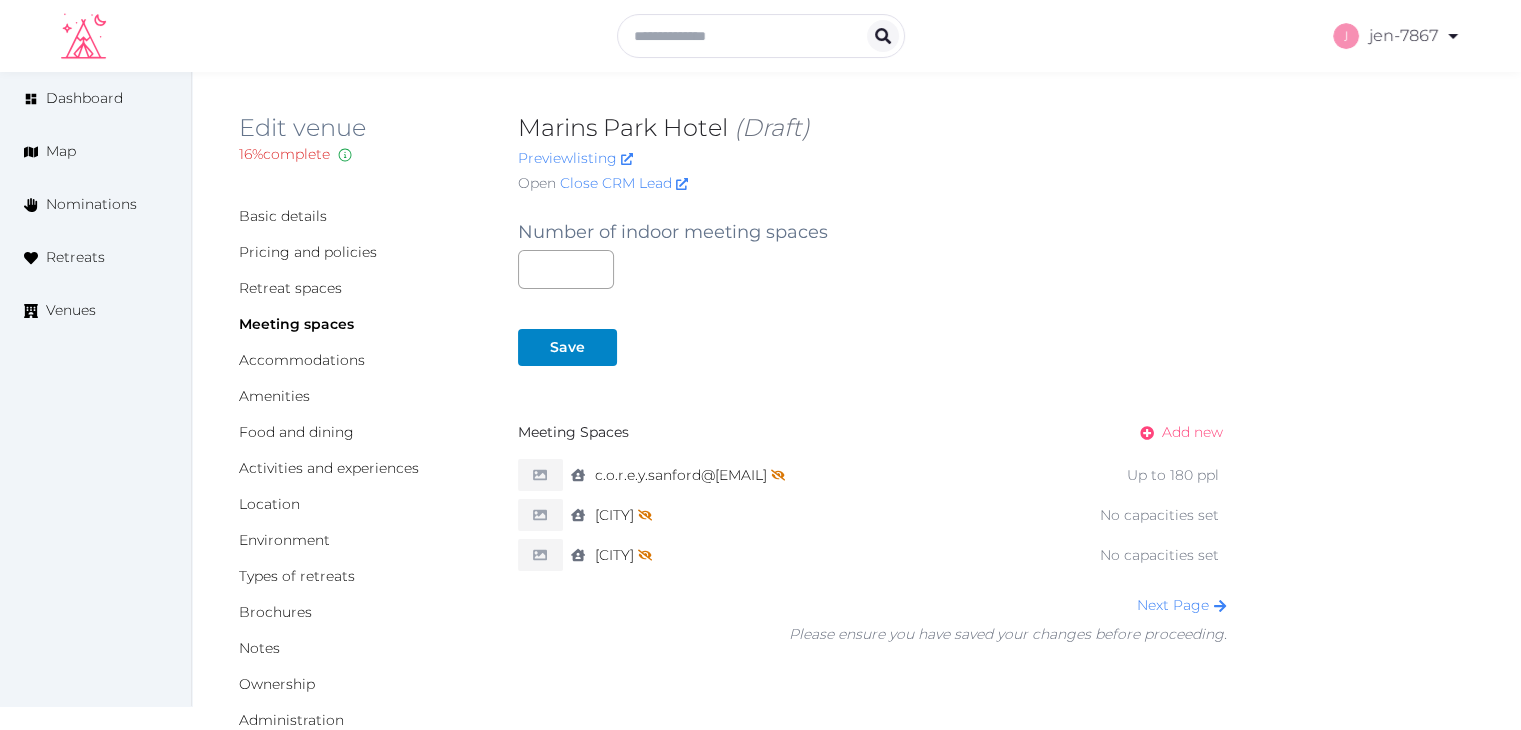 click on "Add new" at bounding box center [1192, 432] 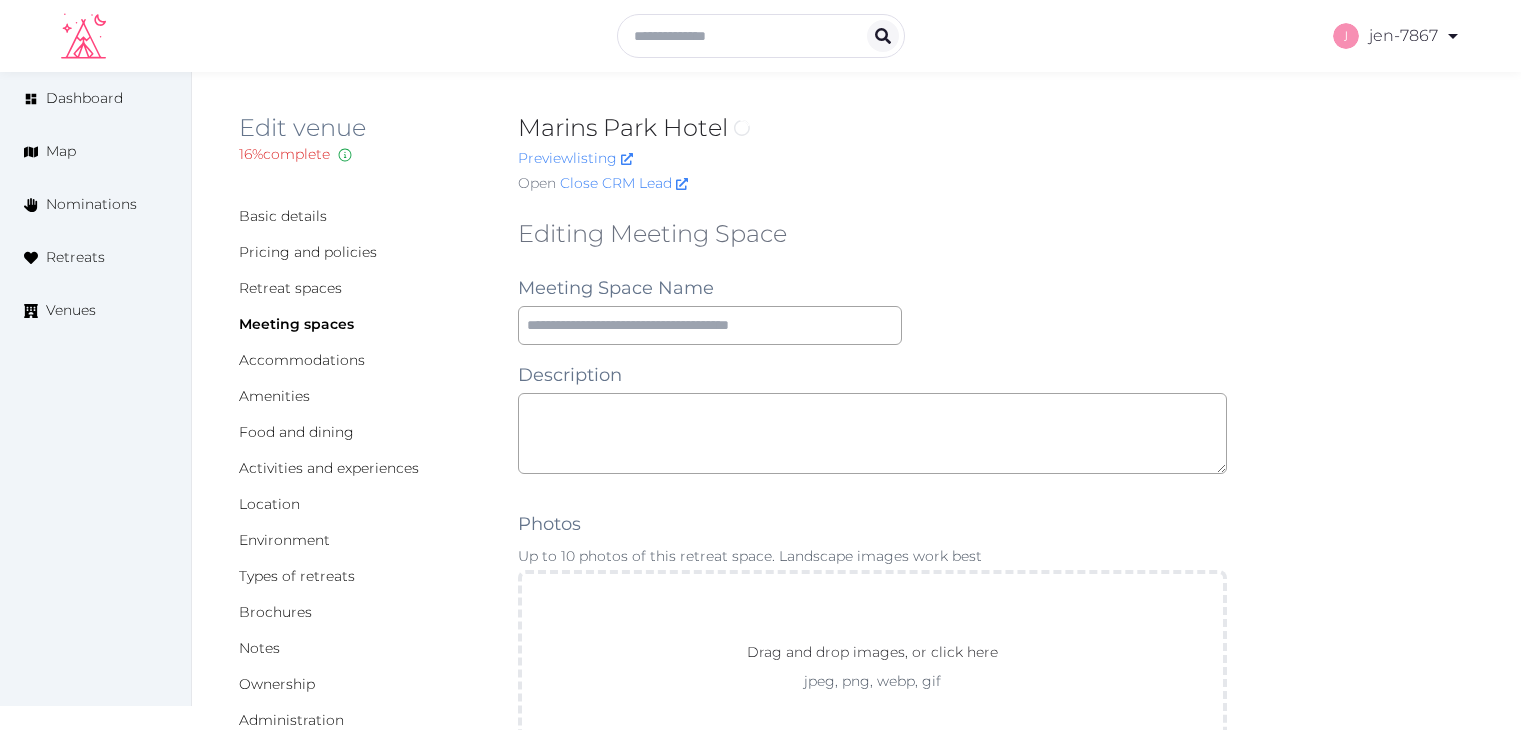 scroll, scrollTop: 0, scrollLeft: 0, axis: both 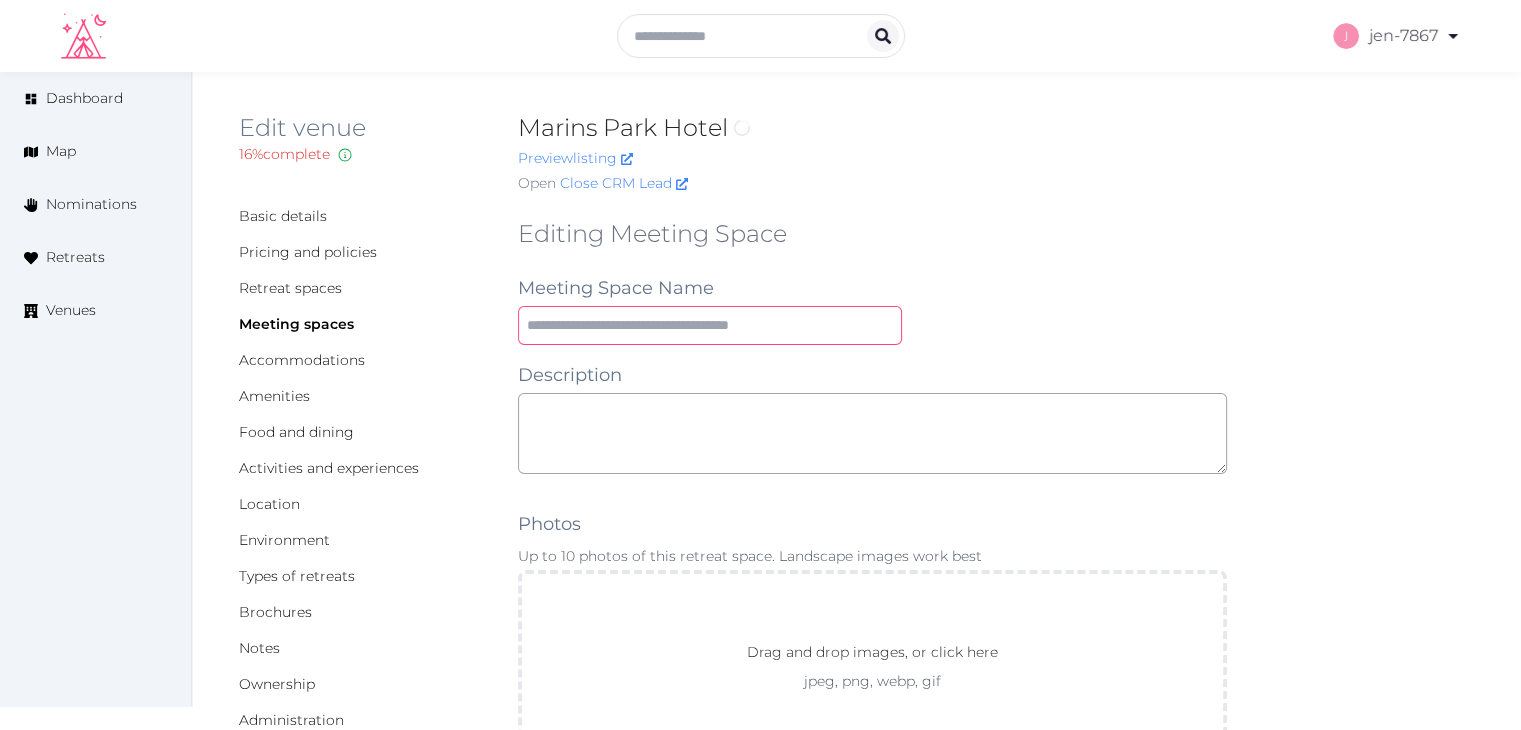 click at bounding box center (710, 325) 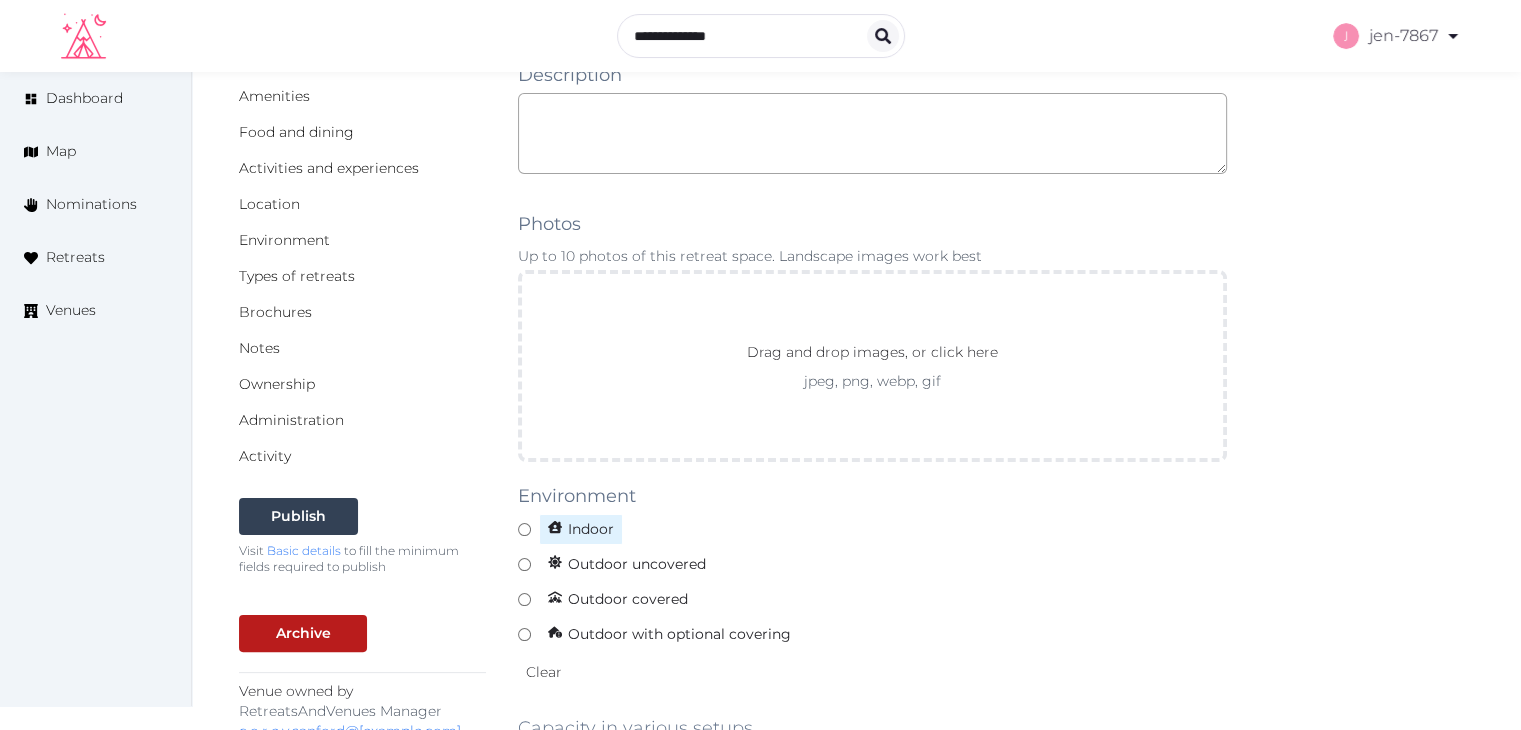 type on "******" 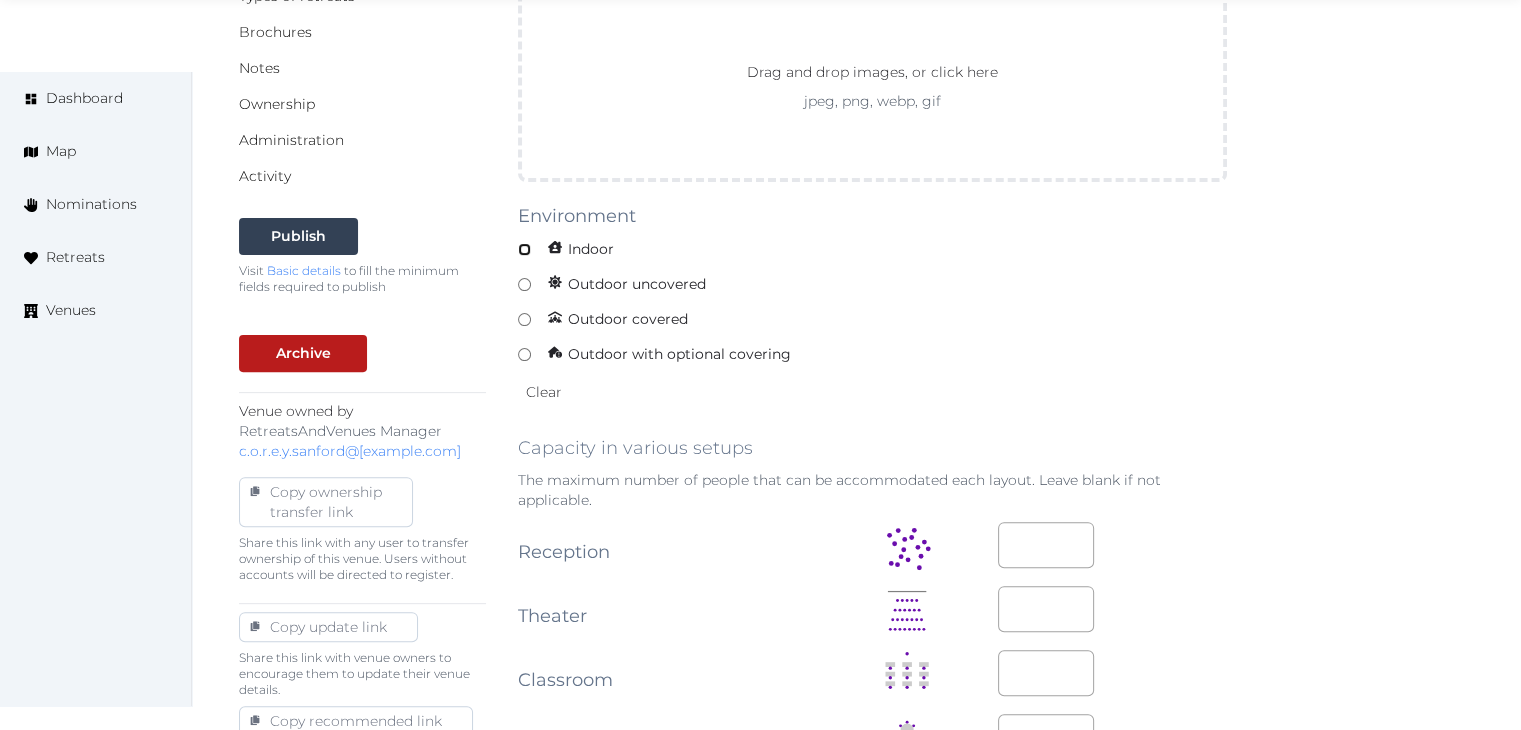 scroll, scrollTop: 600, scrollLeft: 0, axis: vertical 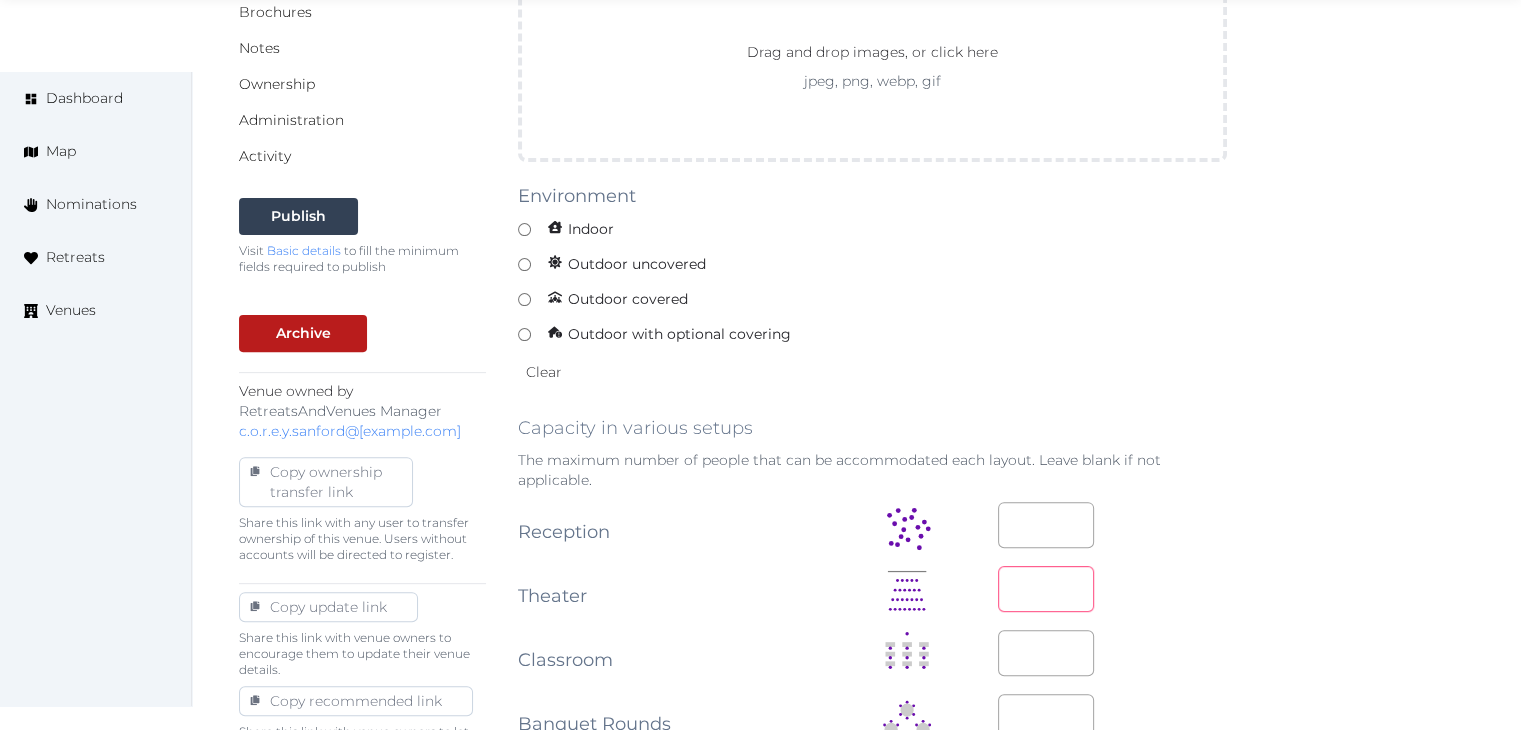 click at bounding box center (1046, 589) 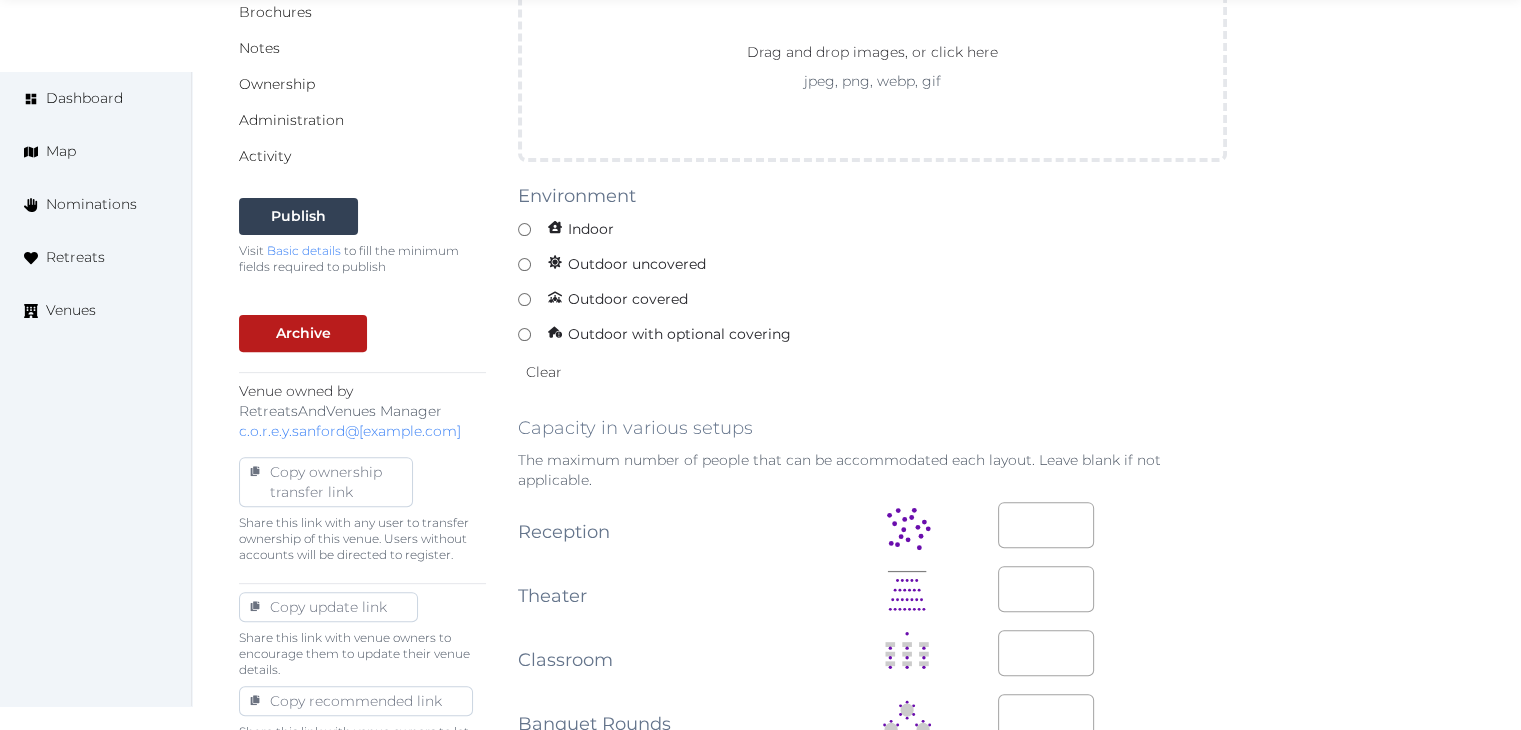 click on "Basic details Pricing and policies Retreat spaces Meeting spaces Accommodations Amenities Food and dining Activities and experiences Location Environment Types of retreats Brochures Notes Ownership Administration Activity Publish Visit   Basic details   to fill the minimum fields required to   publish Archive Venue owned by RetreatsAndVenues Manager c.o.r.e.y.sanford@retreatsandvenues.com Copy ownership transfer link Share this link with any user to transfer ownership of this venue. Users without accounts will be directed to register. Copy update link Share this link with venue owners to encourage them to update their venue details. Copy recommended link Share this link with venue owners to let them know they have been recommended. Copy shortlist link Share this link with venue owners to let them know that they have been shortlisted. Editing Meeting Space  Meeting Space Name ****** Description Photos Up to 10 photos of this retreat space. Landscape images work best Drag and drop images, or click here Indoor" at bounding box center [856, 746] 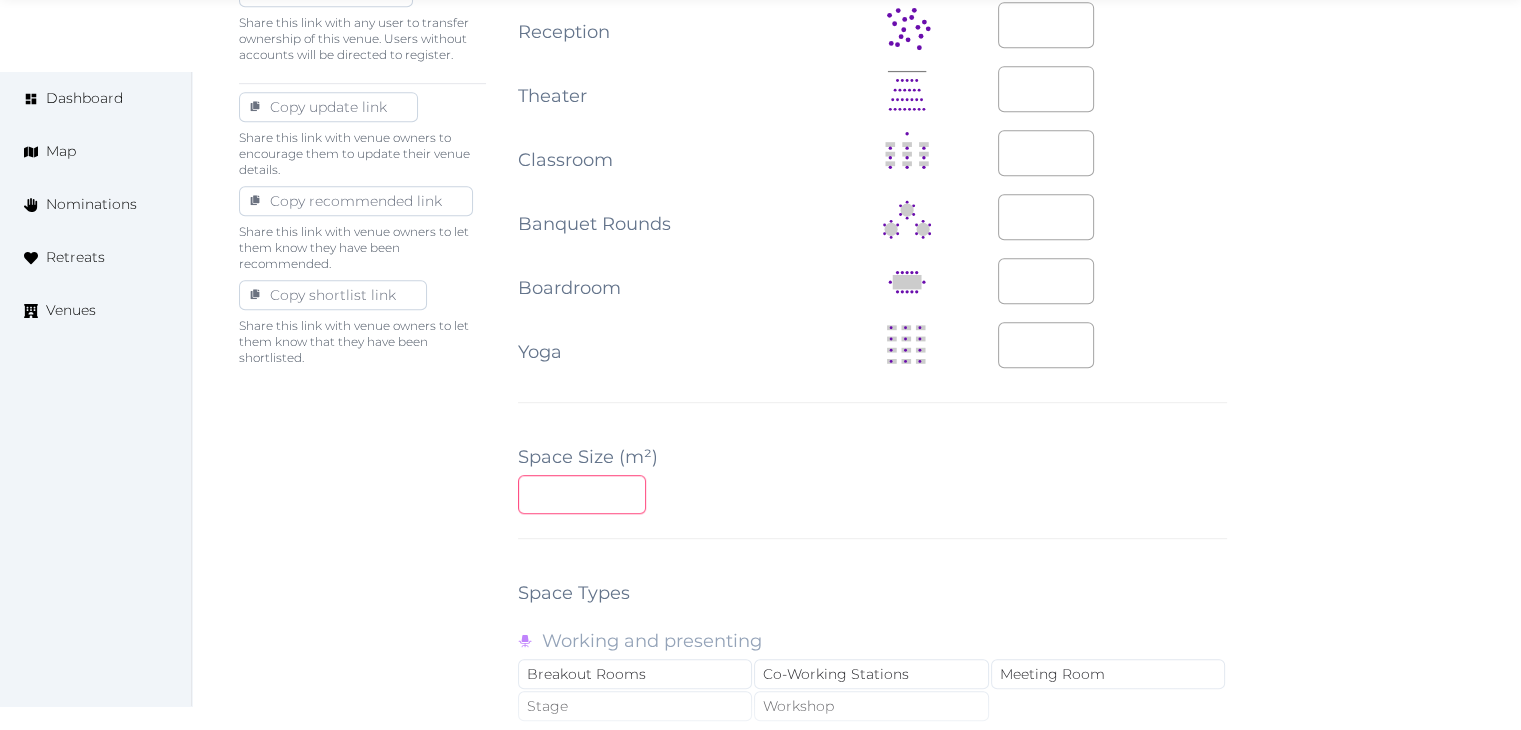click at bounding box center (582, 494) 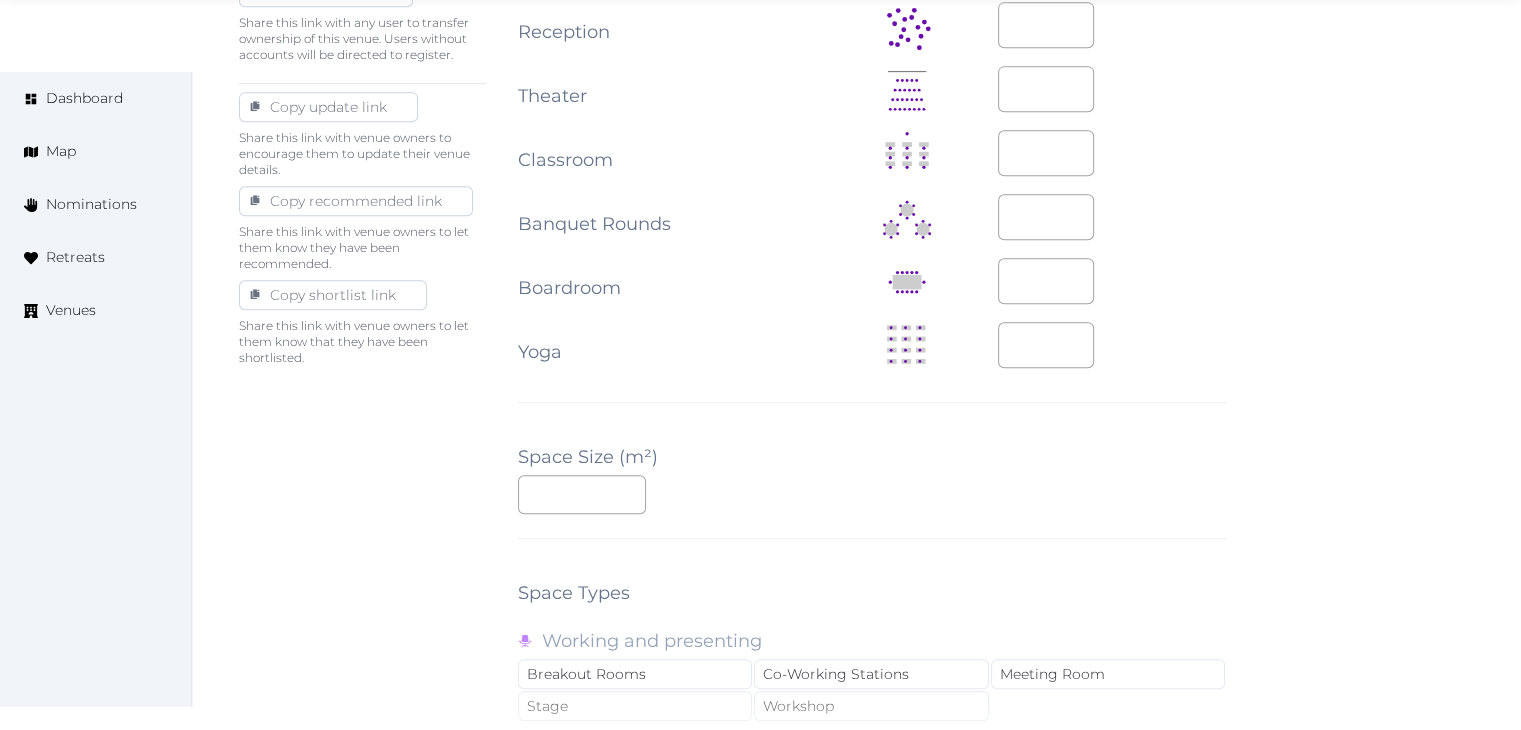 click on "Editing Meeting Space  Meeting Space Name ****** Description Photos Up to 10 photos of this retreat space. Landscape images work best Drag and drop images, or click here jpeg, png, webp, gif
To pick up a draggable item, press the space bar.
While dragging, use the arrow keys to move the item.
Press space again to drop the item in its new position, or press escape to cancel.
Environment Indoor Outdoor uncovered Outdoor covered Outdoor with optional covering Clear Capacity in various setups The maximum number of people that can be accommodated each layout. Leave blank if not applicable. Reception Theater ** Classroom Banquet Rounds Boardroom Yoga Space Size (m²) ** Space Types Working and presenting Breakout Rooms Co-Working Stations Meeting Room Stage Workshop Outdoor Beach Dance Floor Dining Area Fire Pit Grassy Area Kitchen Meditation Space Multi-Functional Living Area (w/ couches) Patio Outdoor Space Theatre Wedding Hall Yoga Space Indoor Dance Floor Dining Area Kitchen Theatre Wedding Hall" at bounding box center (872, 246) 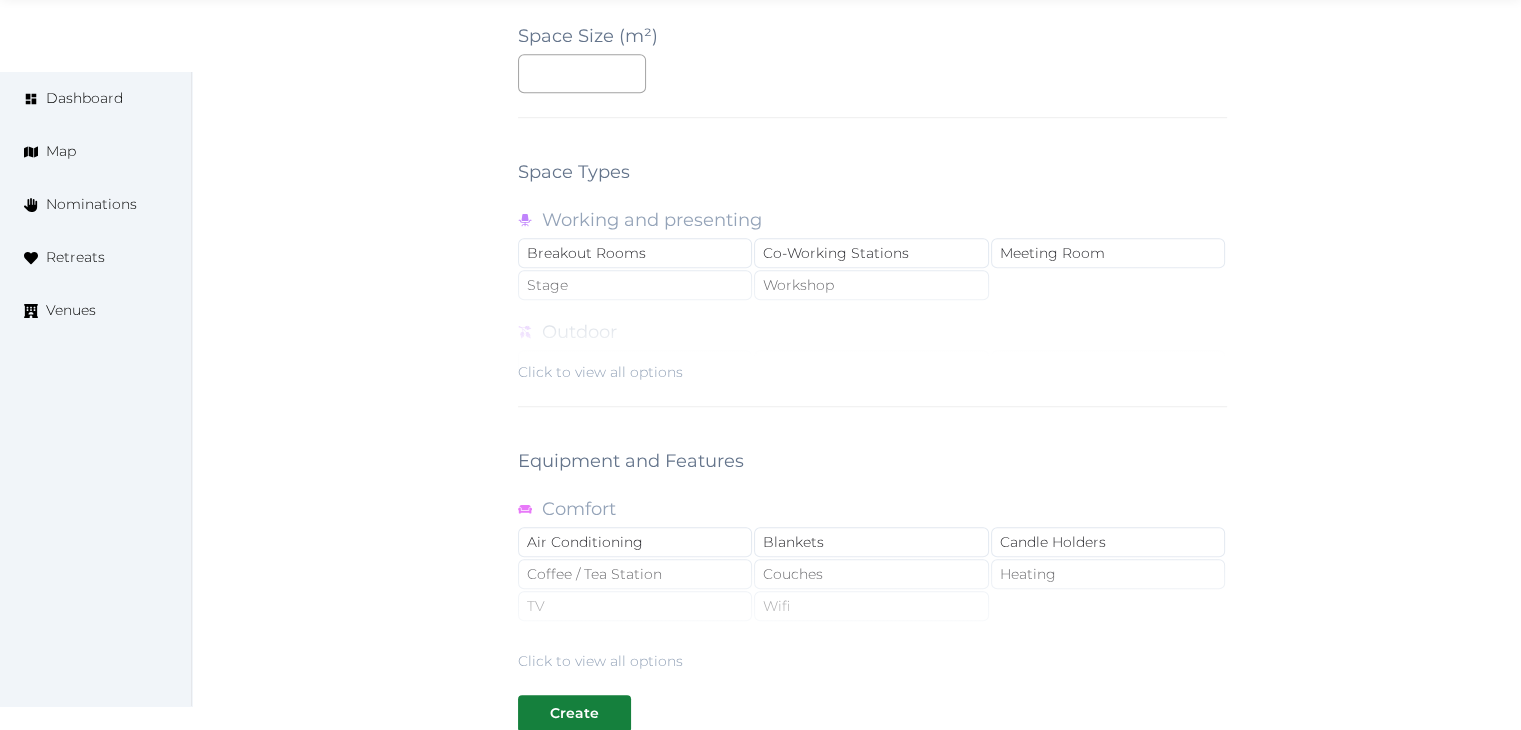 scroll, scrollTop: 1788, scrollLeft: 0, axis: vertical 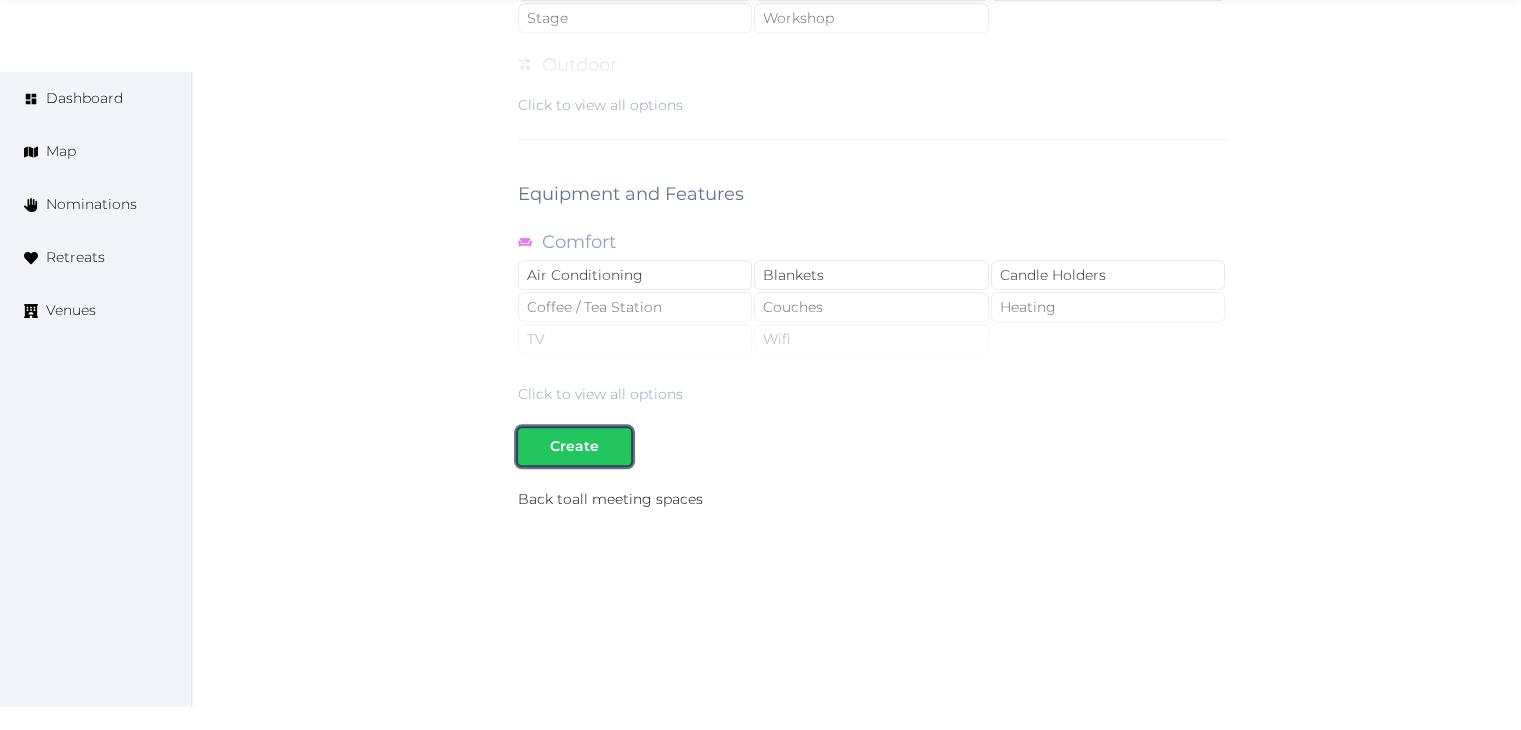 click on "Create" at bounding box center [574, 446] 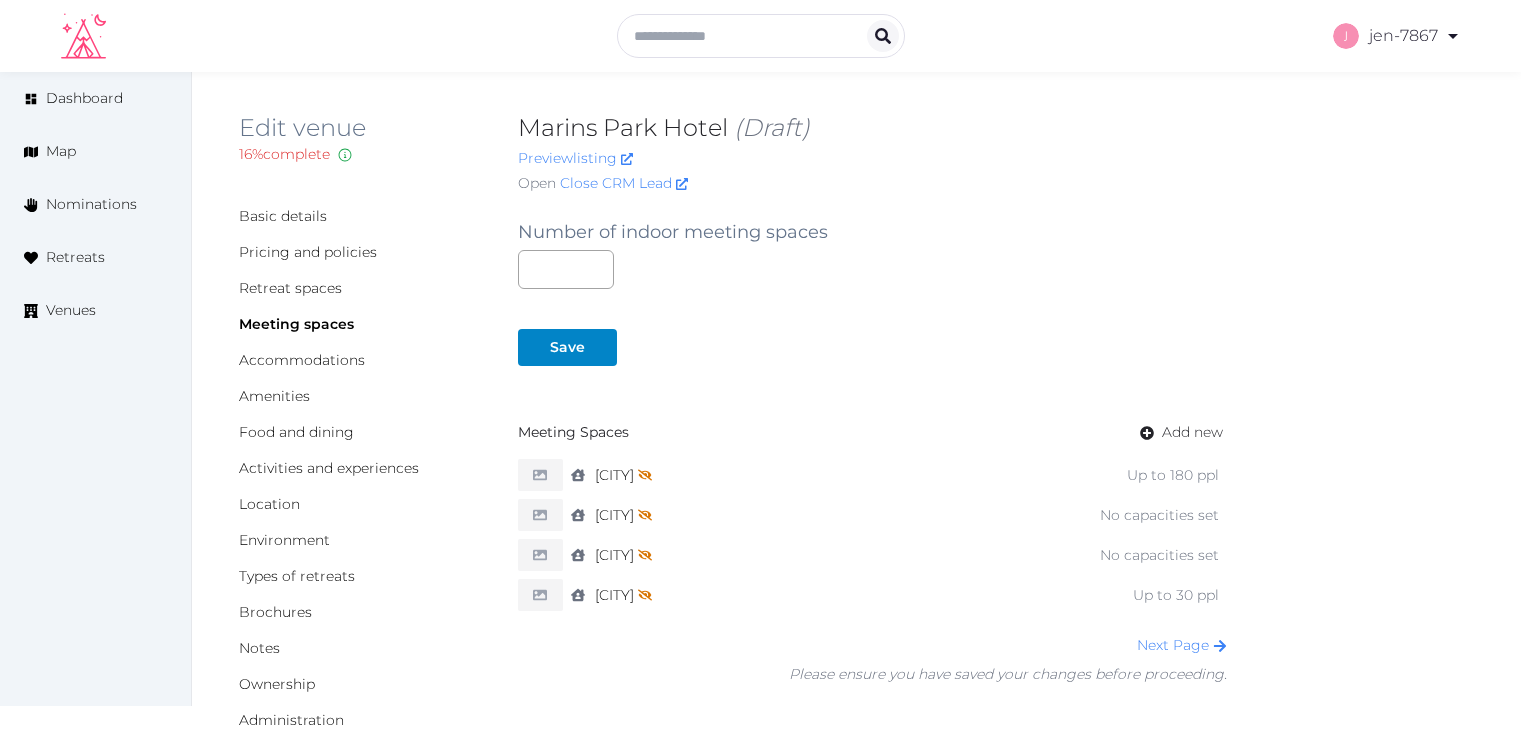scroll, scrollTop: 0, scrollLeft: 0, axis: both 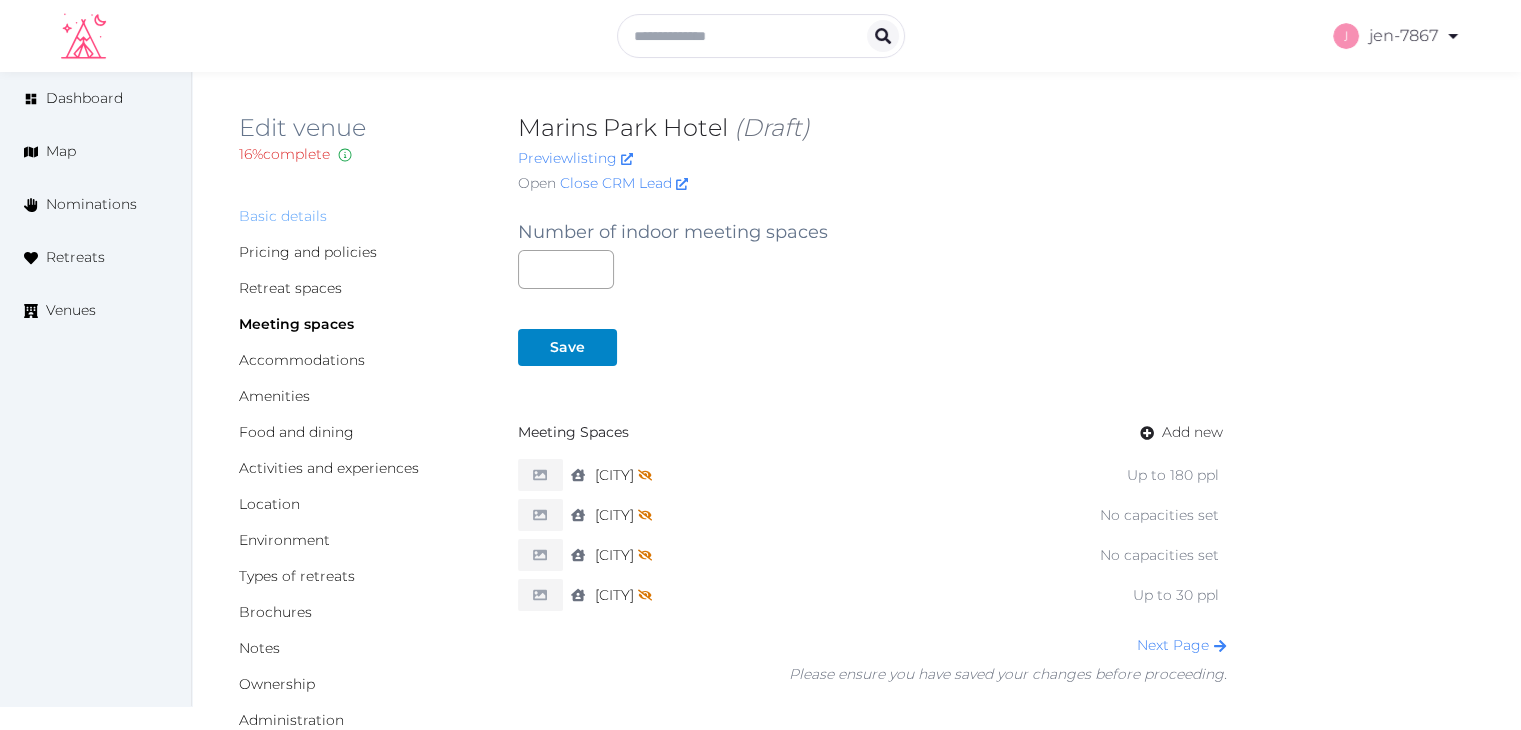 click on "Basic details" at bounding box center (283, 216) 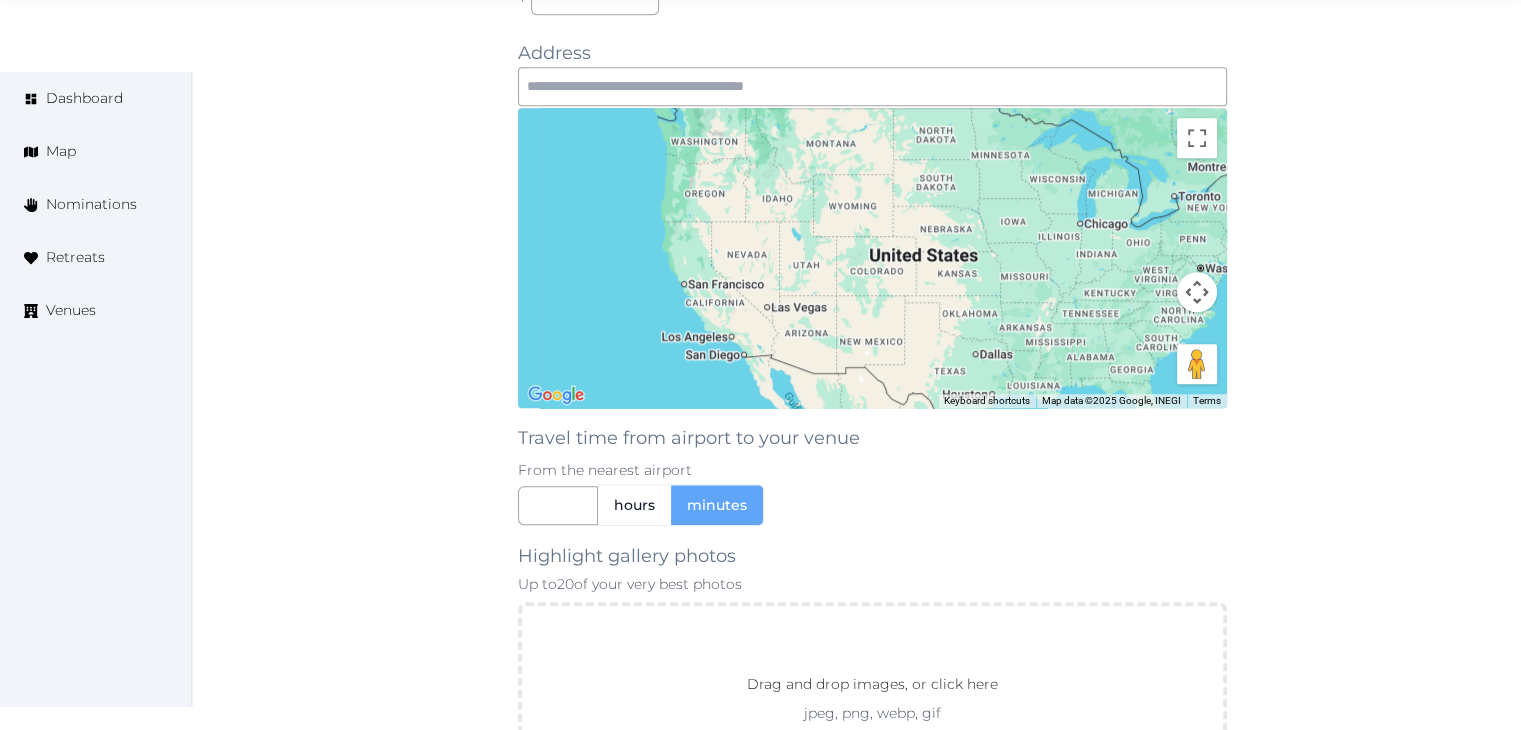 scroll, scrollTop: 1800, scrollLeft: 0, axis: vertical 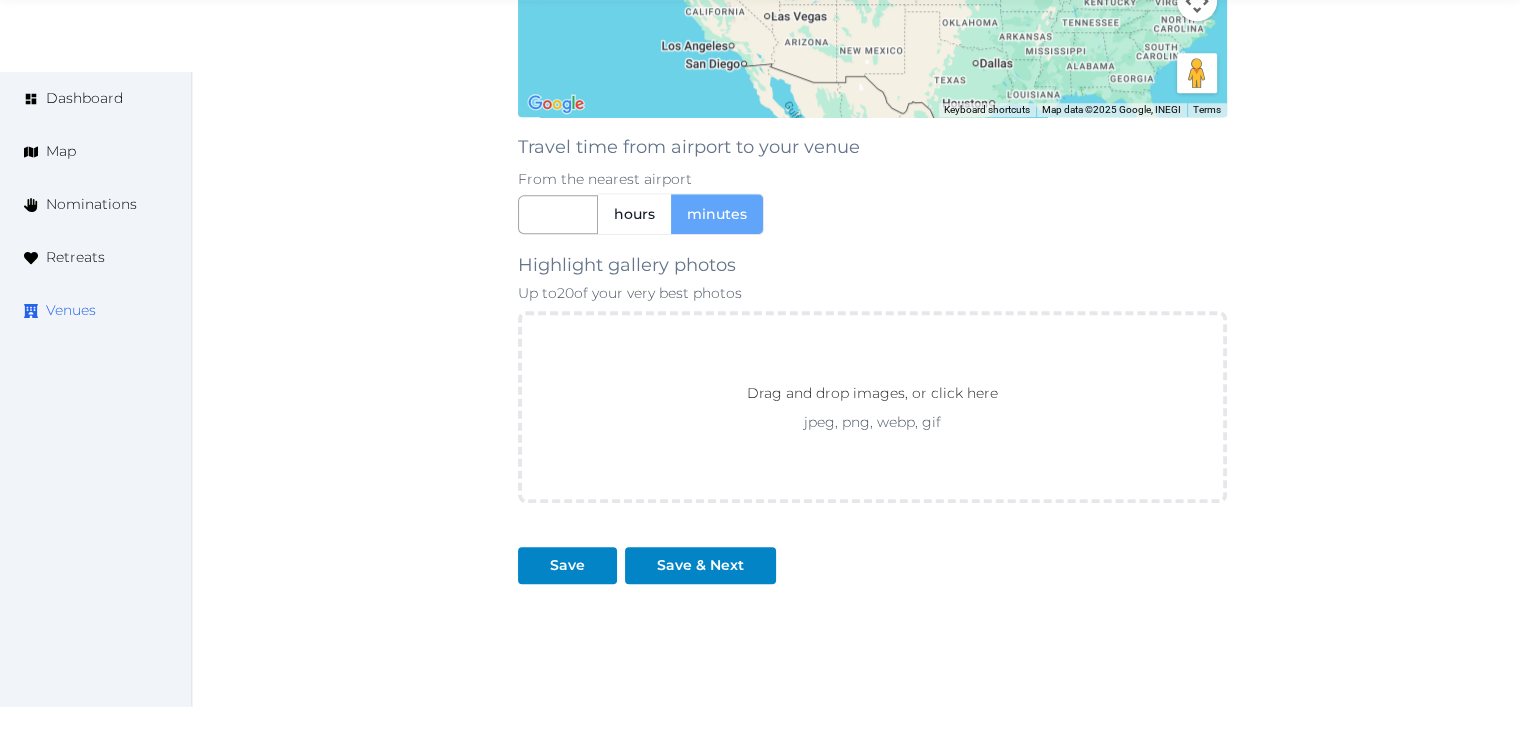 click on "Venues" at bounding box center (71, 310) 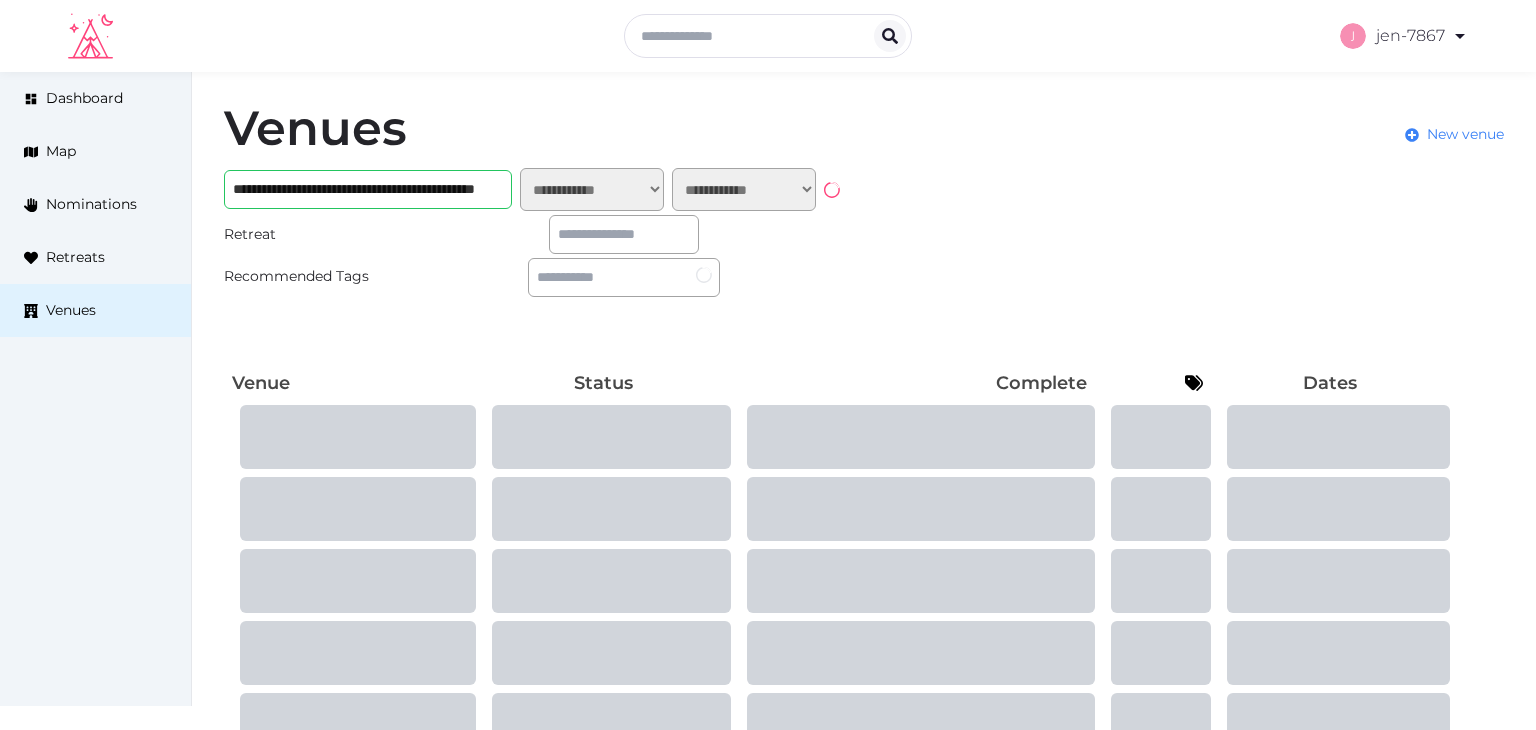 scroll, scrollTop: 0, scrollLeft: 0, axis: both 